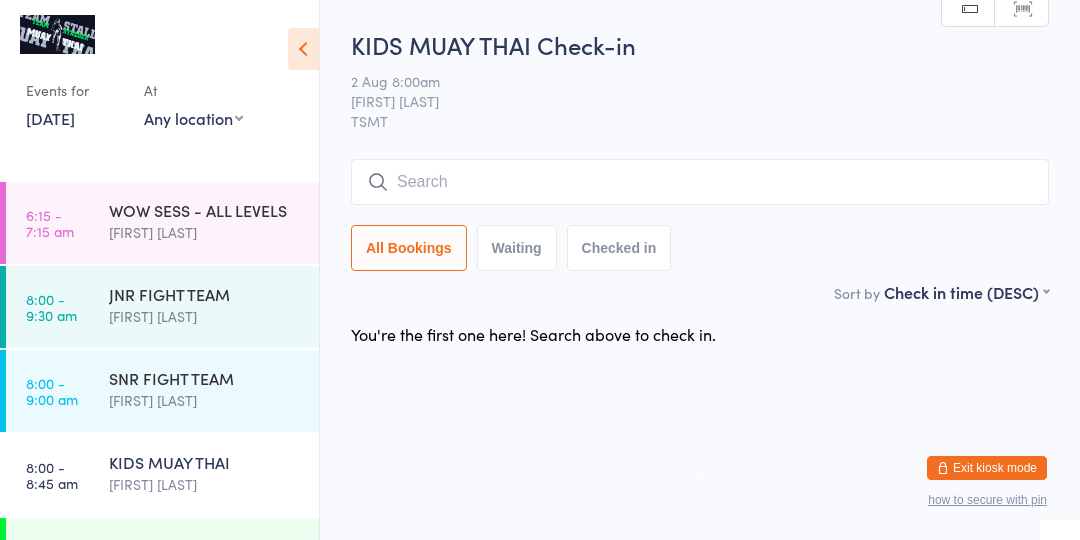 scroll, scrollTop: 0, scrollLeft: 0, axis: both 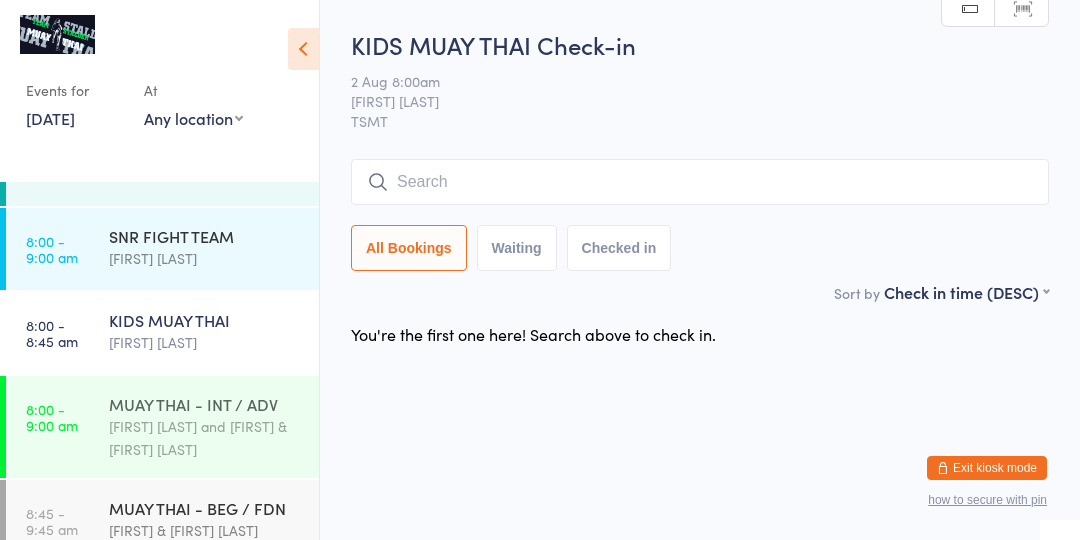 click on "MUAY THAI - INT / ADV" at bounding box center (205, 404) 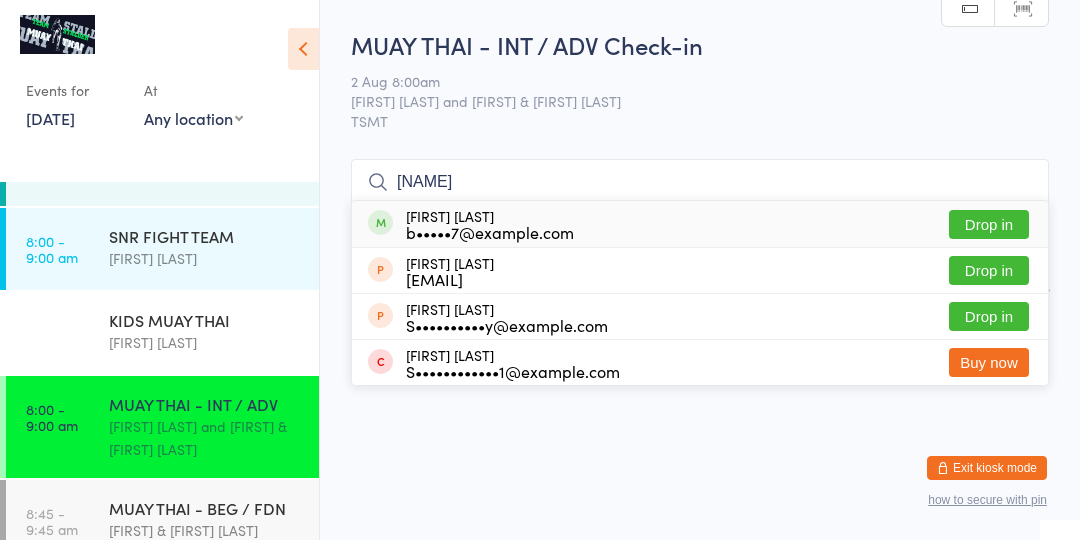 type on "[NAME]" 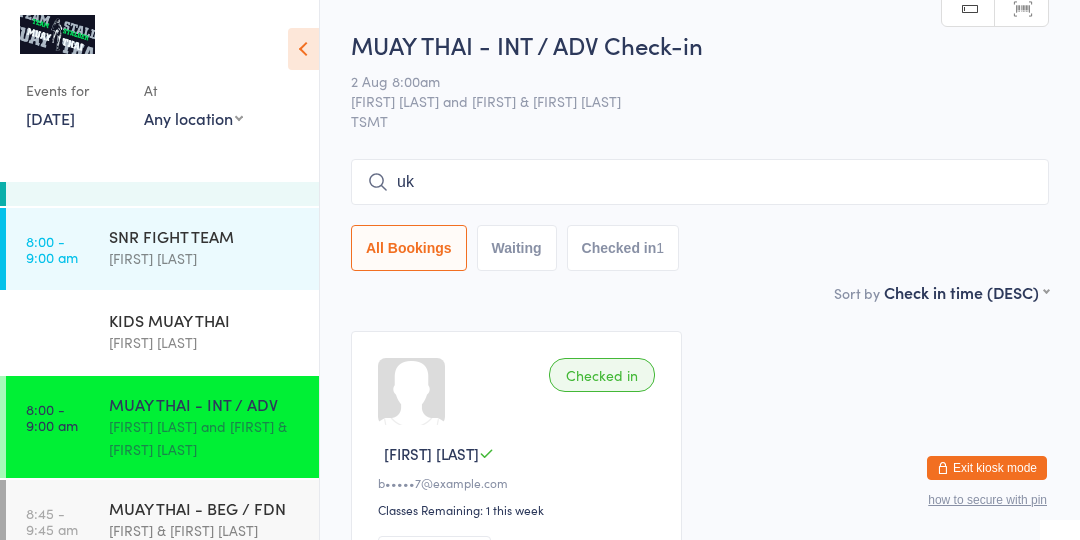 type on "uke" 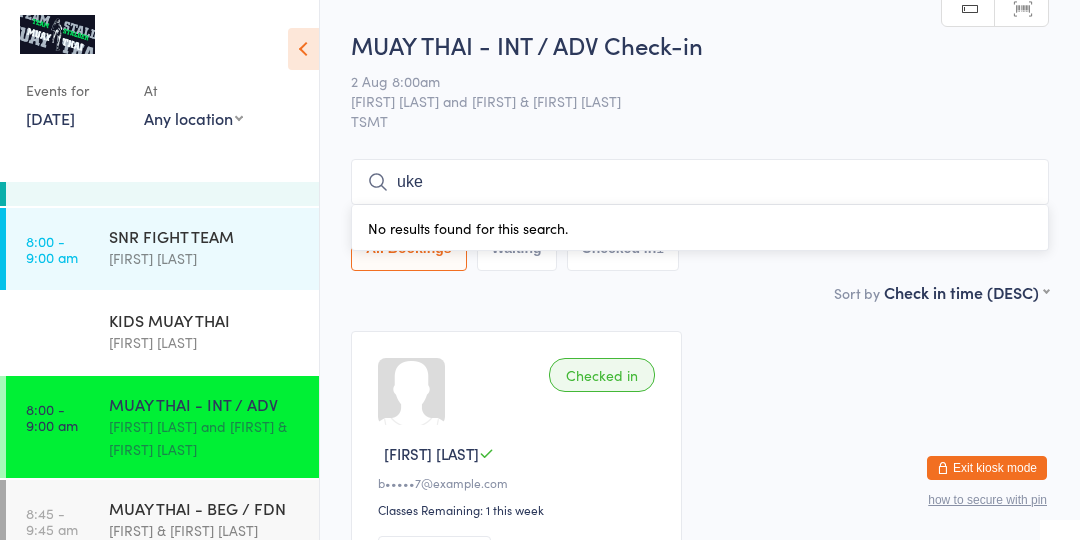 click on "uke" at bounding box center [700, 182] 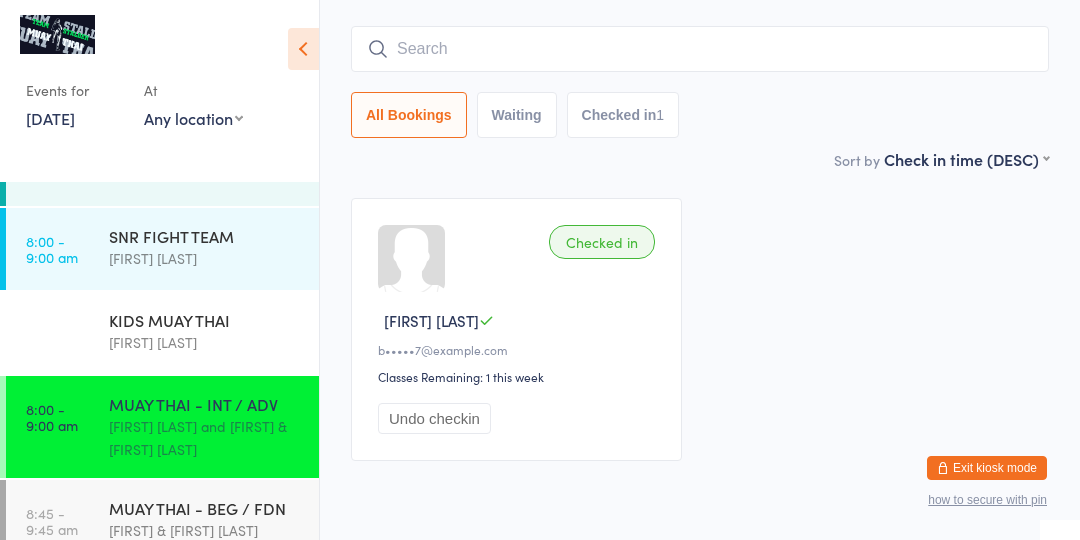 scroll, scrollTop: 159, scrollLeft: 0, axis: vertical 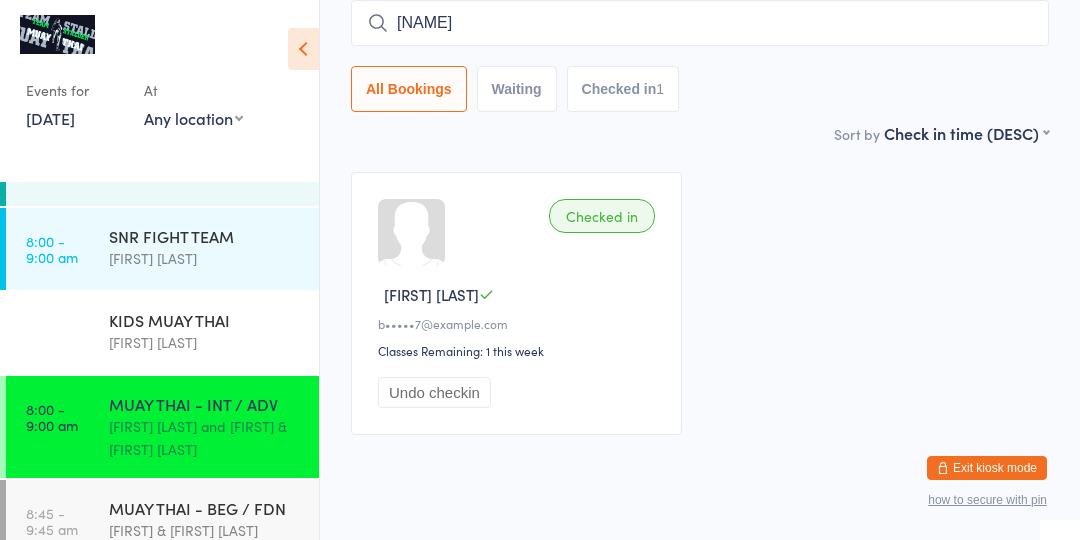 type on "luke" 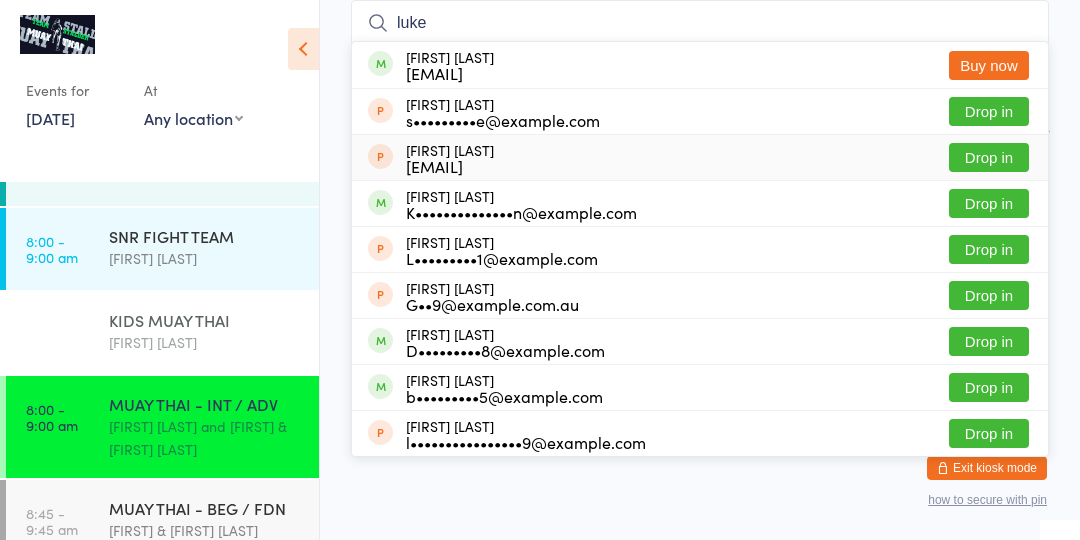 click on "[FIRST] [LAST]" at bounding box center (205, 342) 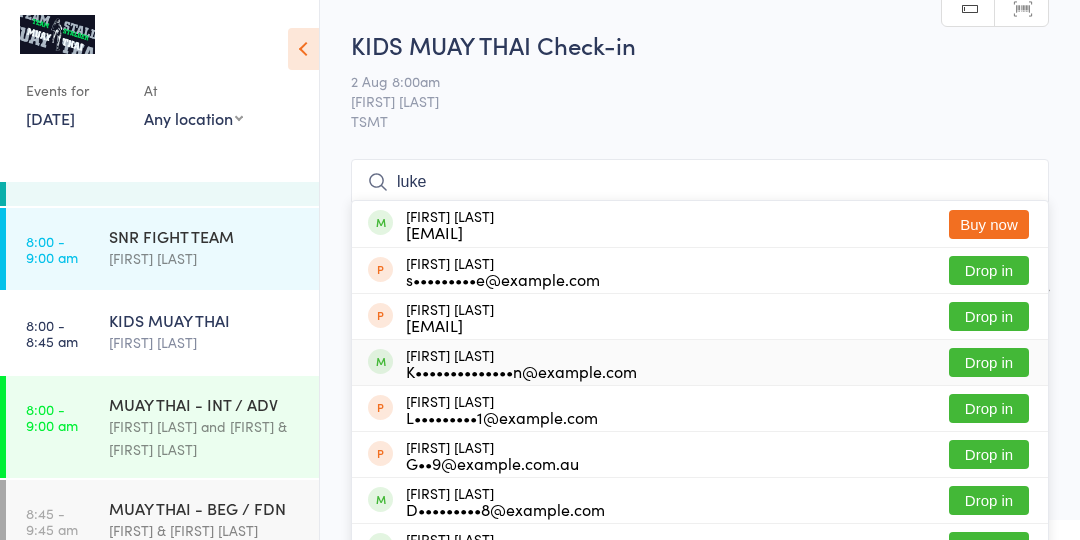 type on "luke" 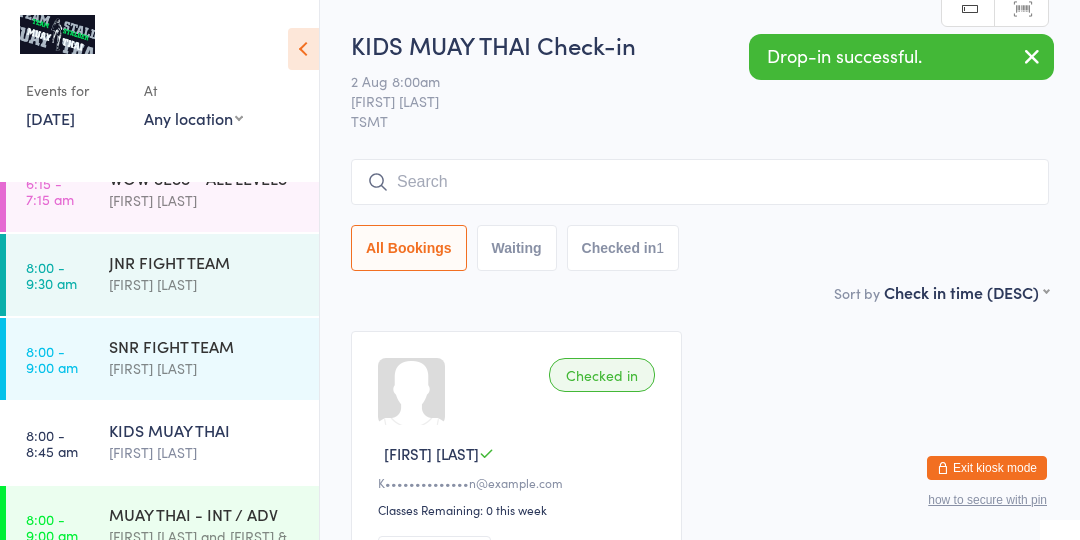 scroll, scrollTop: 0, scrollLeft: 0, axis: both 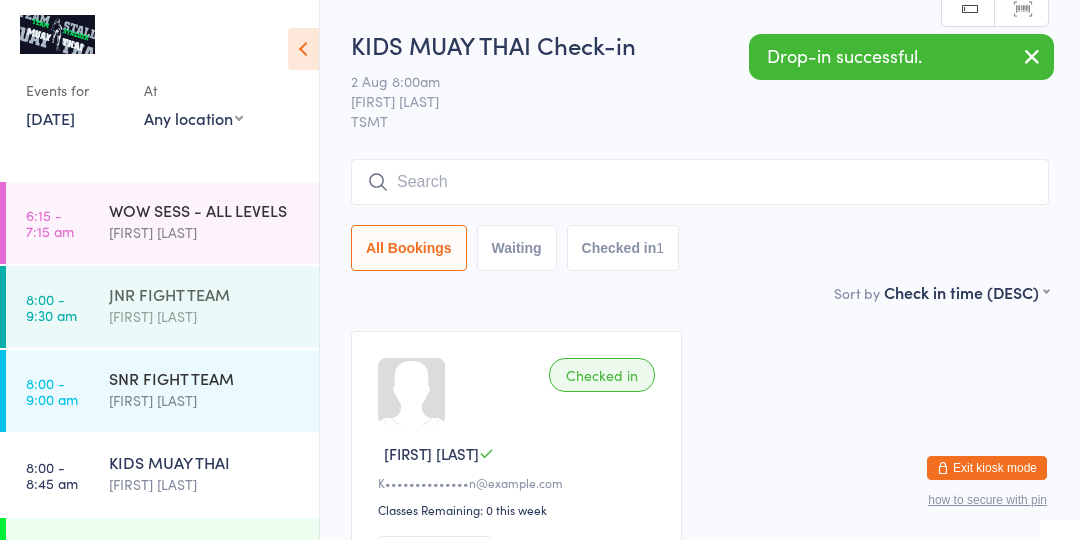 click on "[TIME] - [TIME] [ACTIVITY] [FIRST] [LAST]" at bounding box center [162, 307] 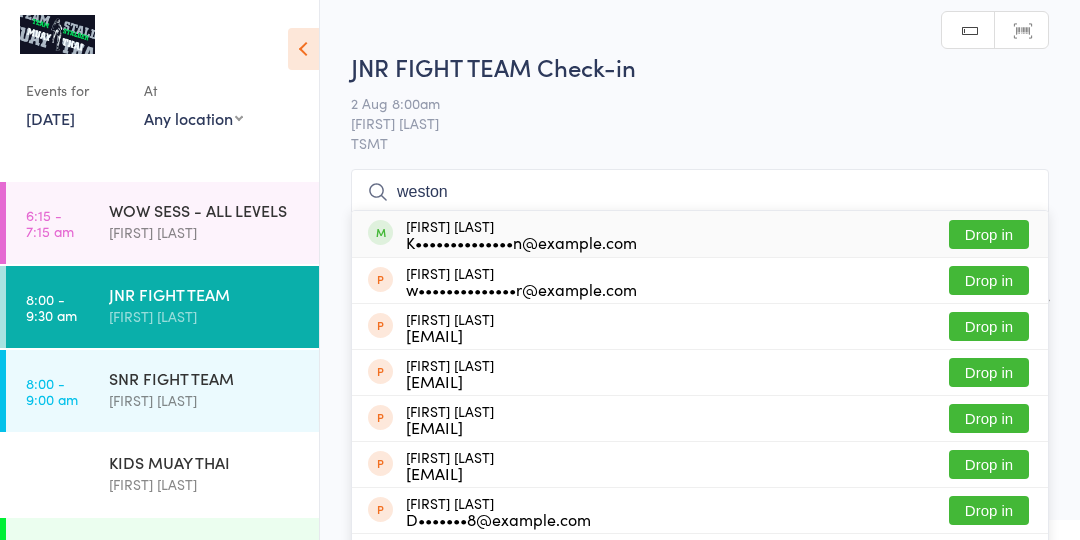 type on "weston" 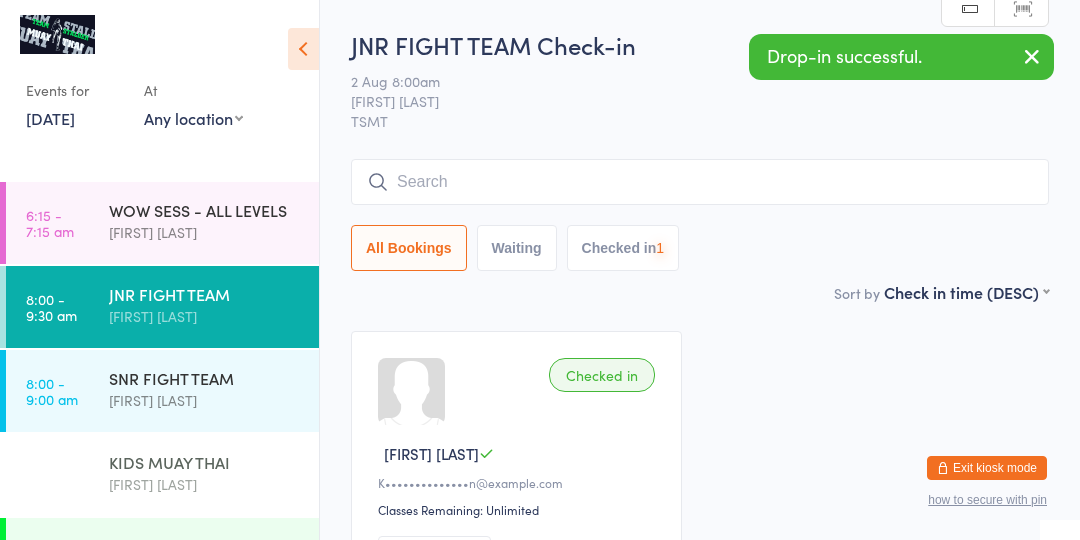 click on "[FIRST] [LAST]" at bounding box center [205, 484] 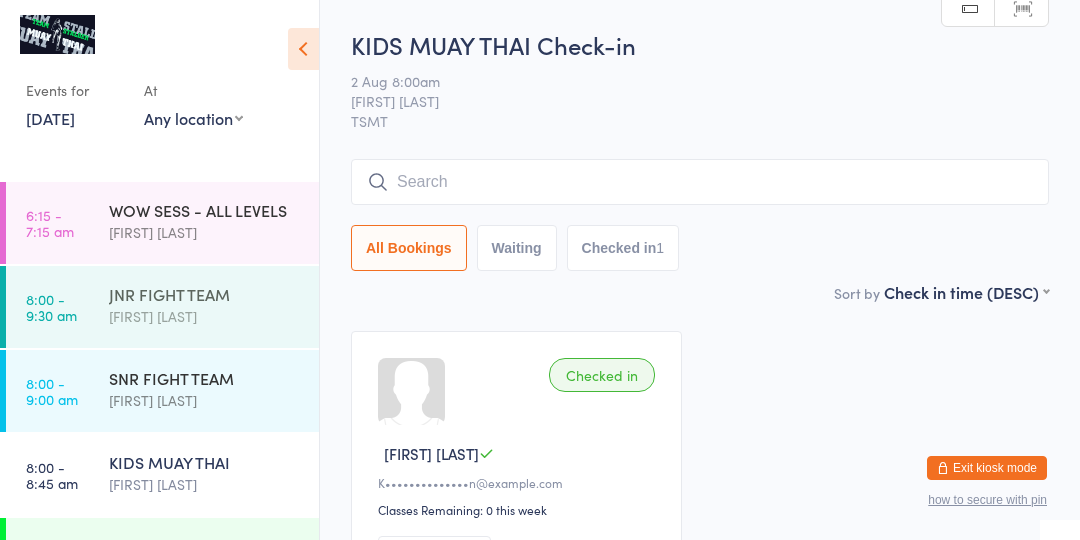 click on "JNR FIGHT TEAM" at bounding box center [205, 294] 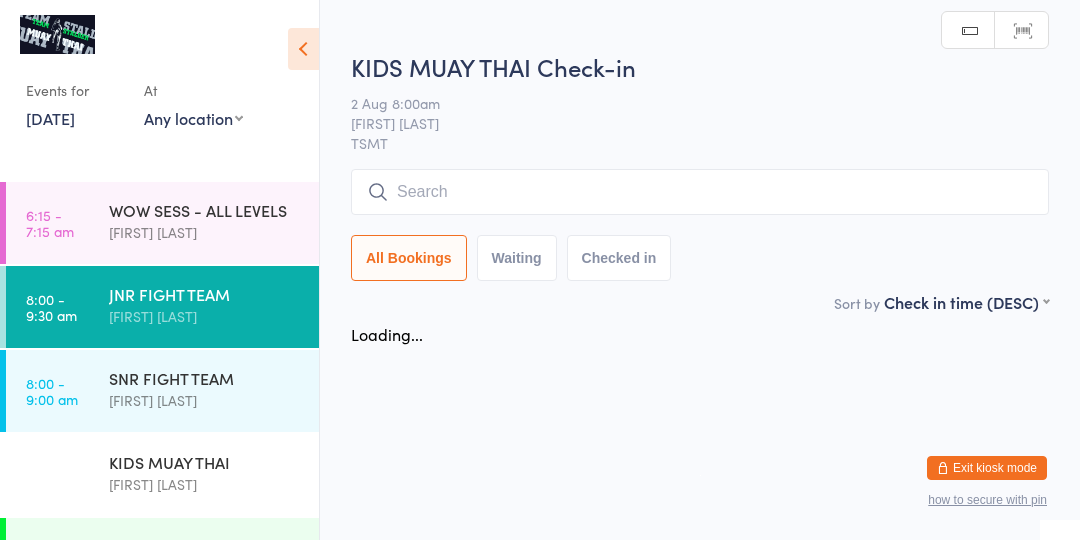 click on "JNR FIGHT TEAM" at bounding box center [205, 294] 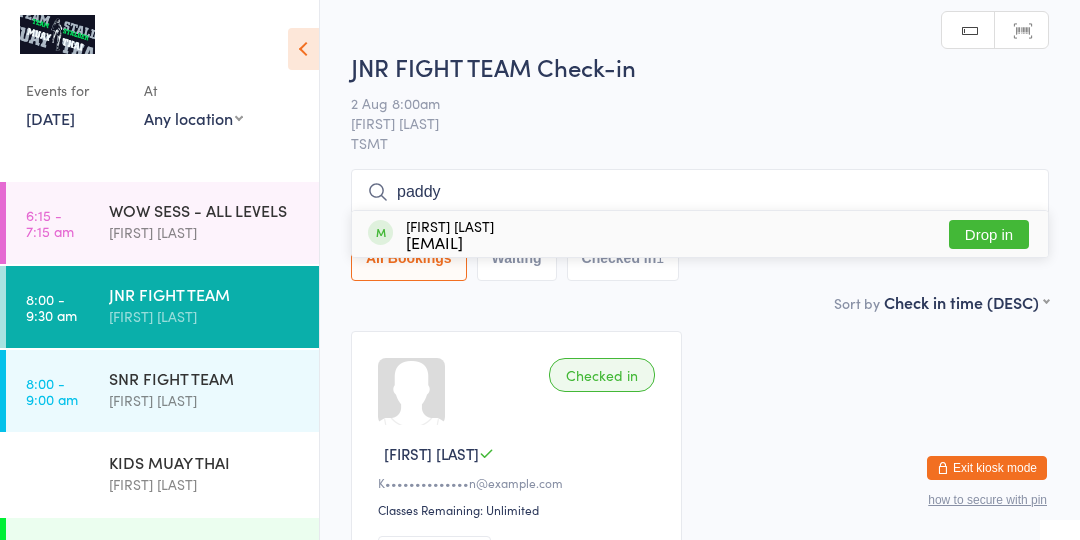 type on "paddy" 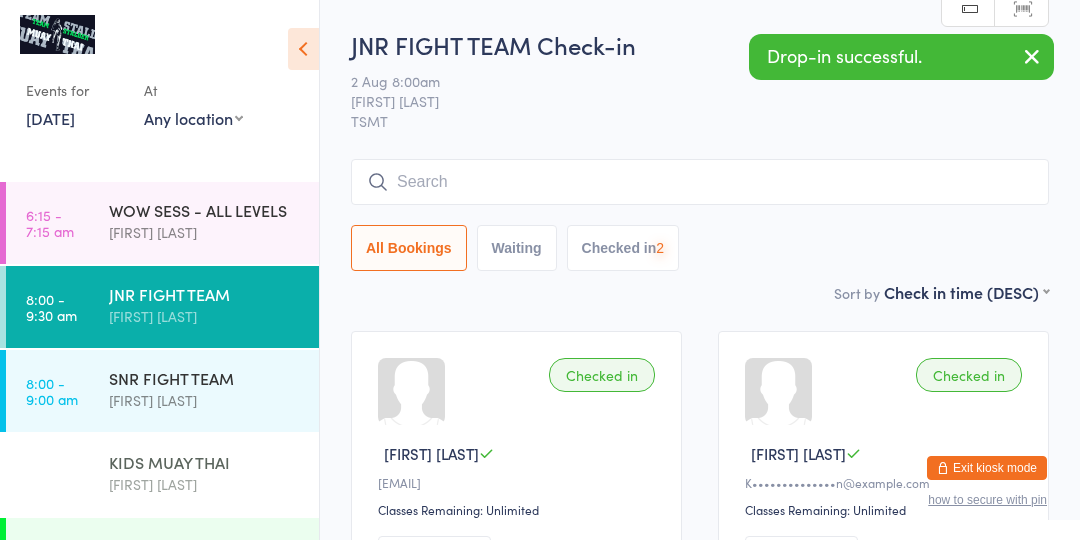 click on "[FIRST] [LAST]" at bounding box center (205, 484) 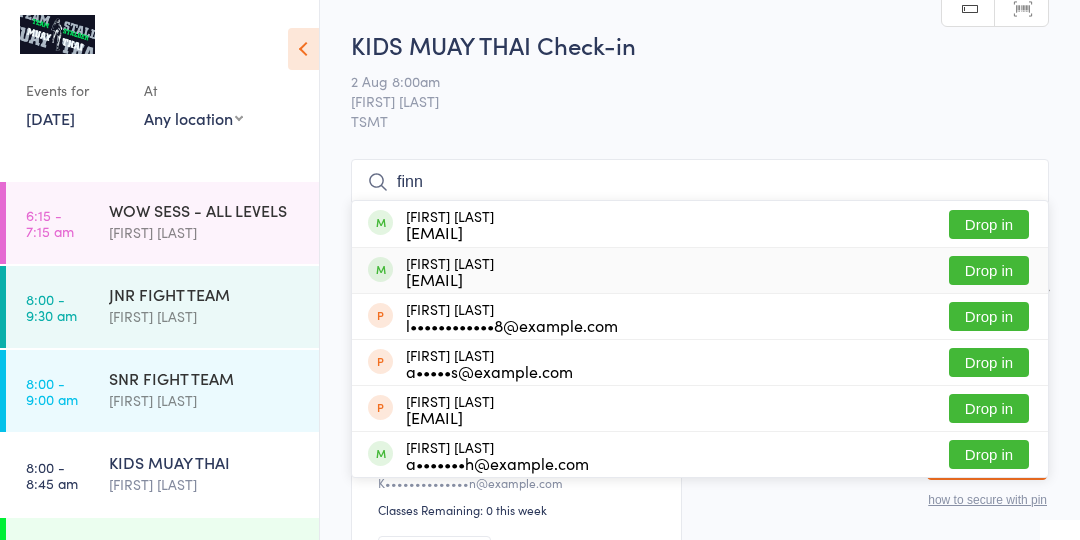 type on "finn" 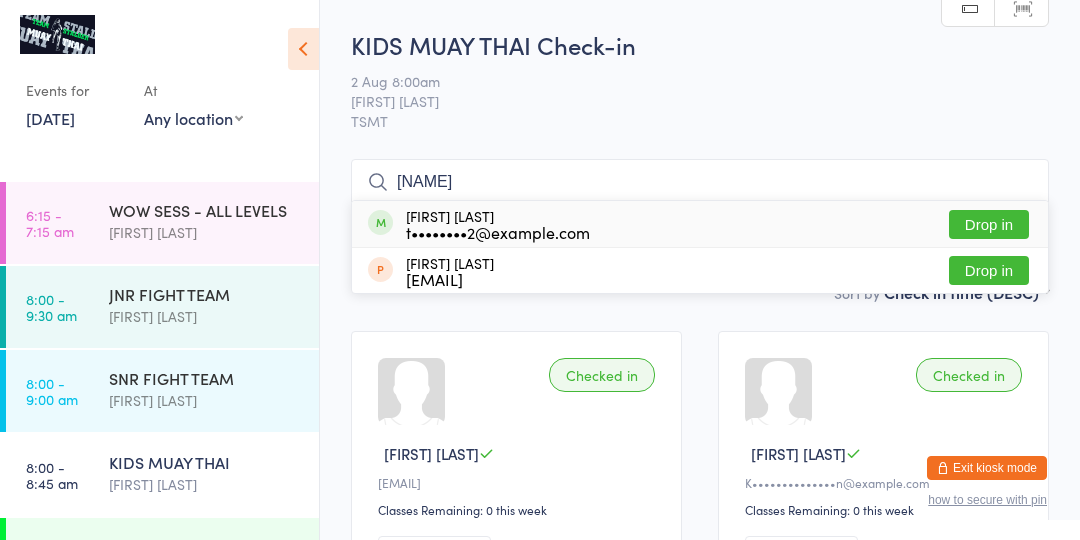 type on "[NAME]" 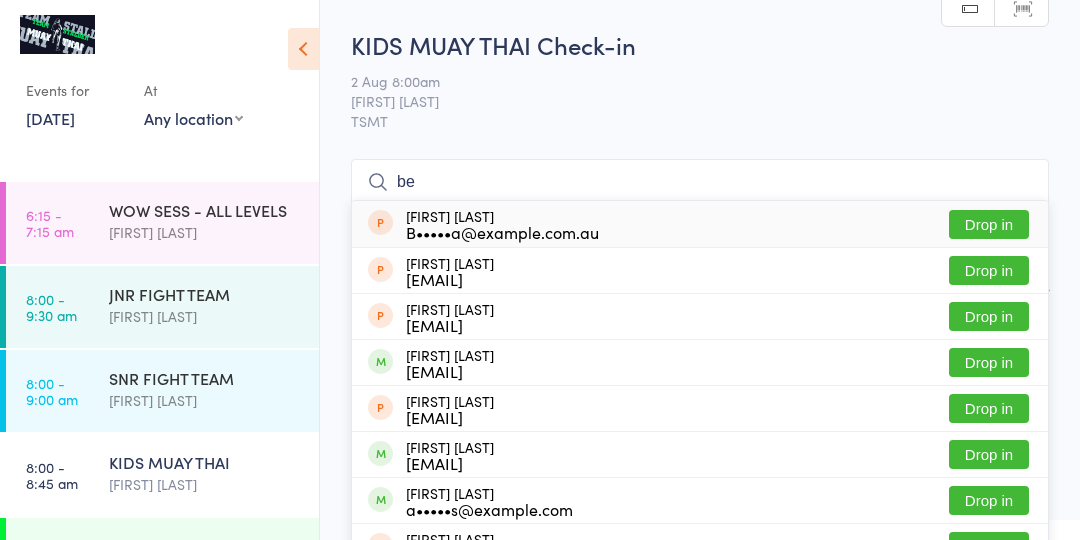 type on "be" 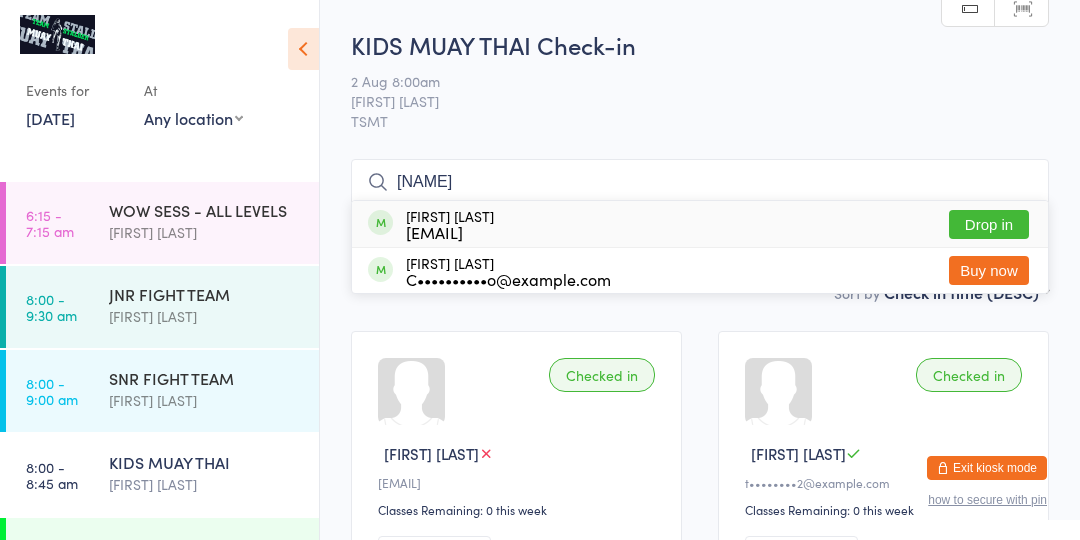 type on "[NAME]" 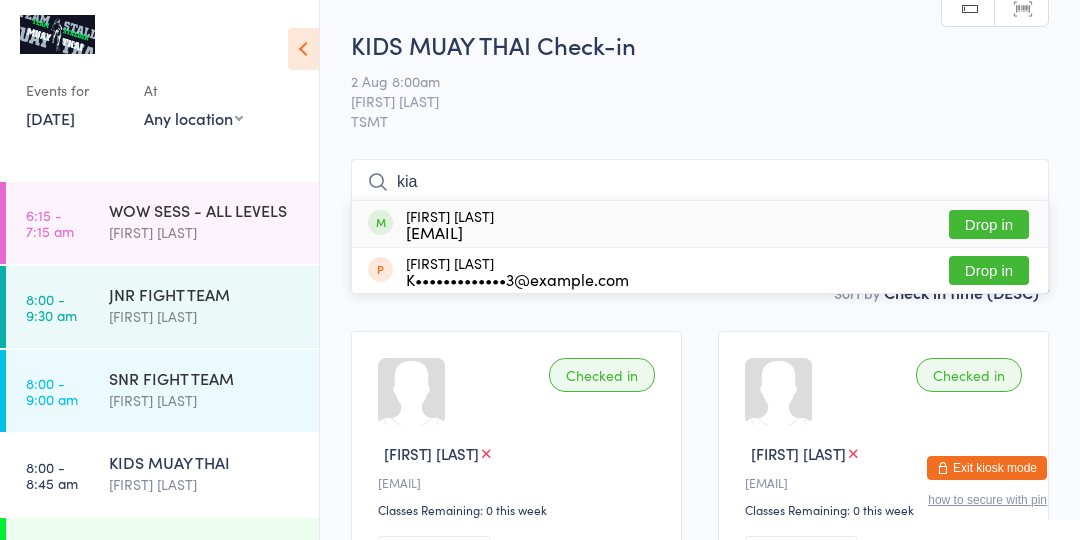 type on "kia" 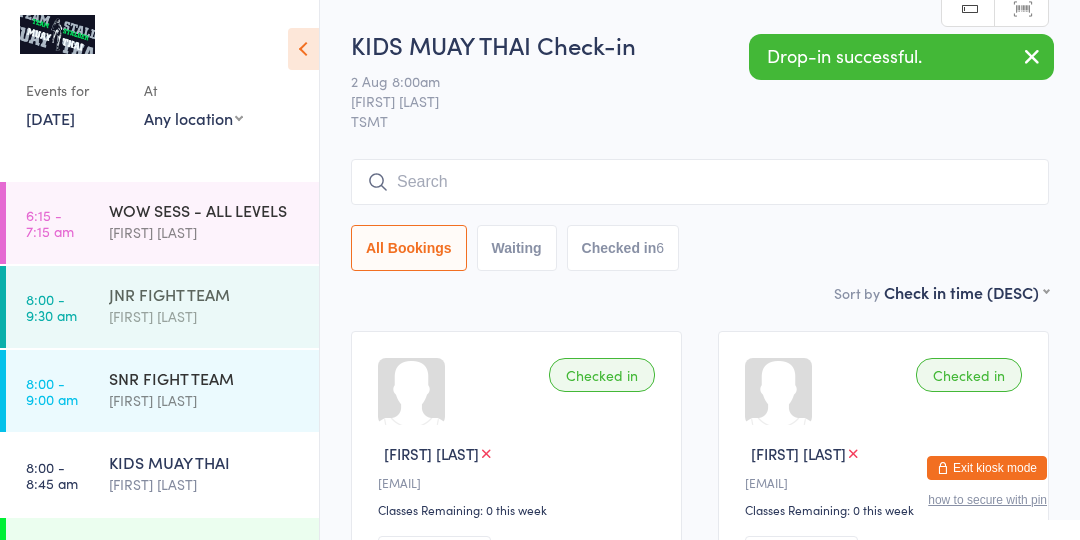 click on "JNR FIGHT TEAM [FIRST] [LAST]" at bounding box center [214, 305] 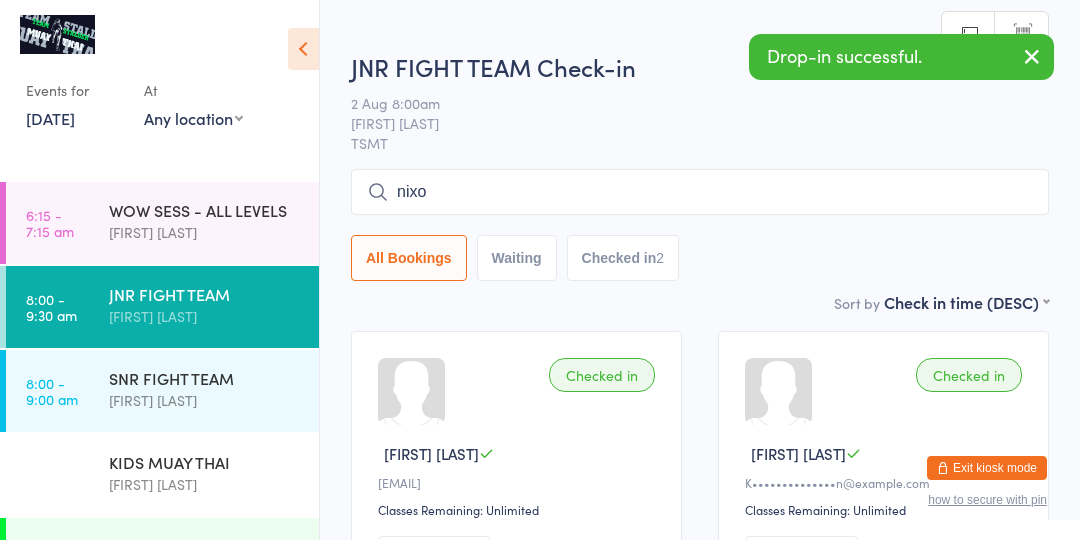 type on "nixon" 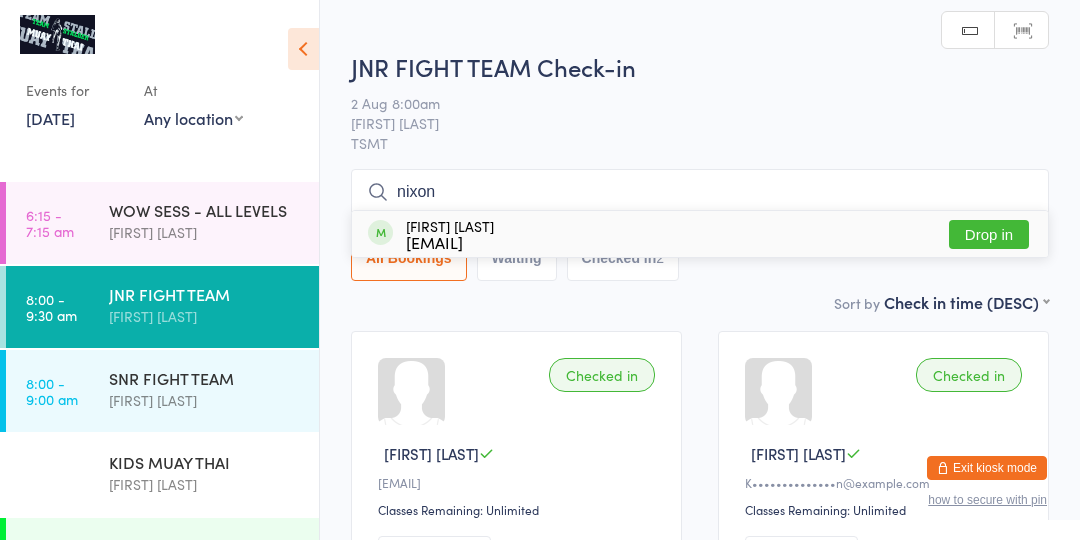 type 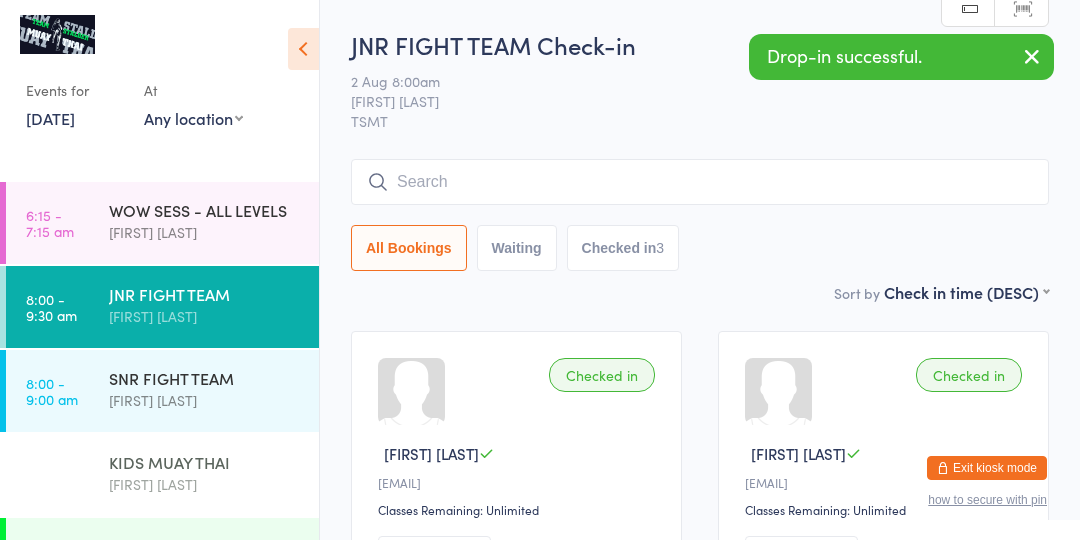 click on "[ACTIVITY] [FIRST] [LAST]" at bounding box center (214, 473) 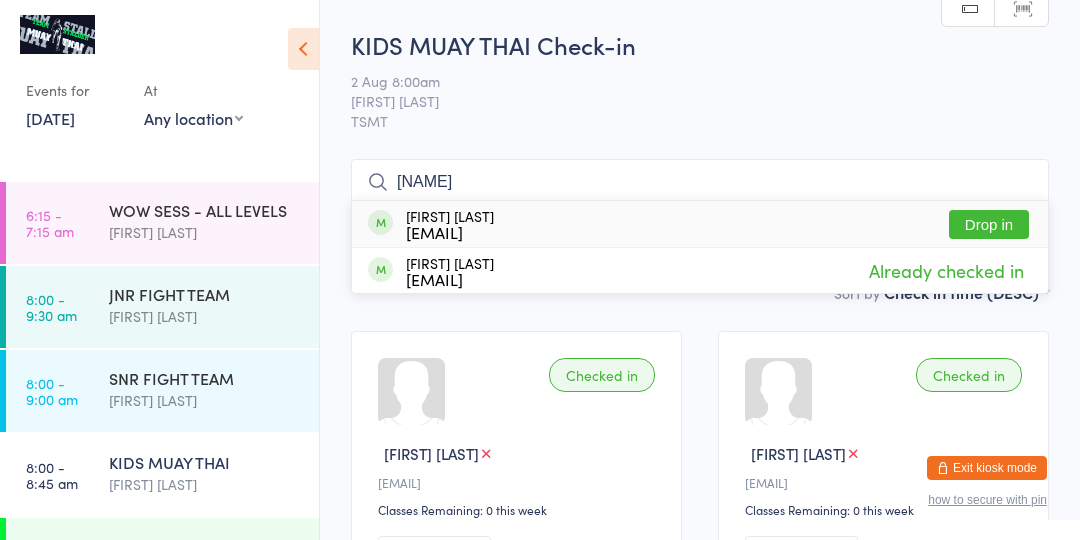 type on "[NAME]" 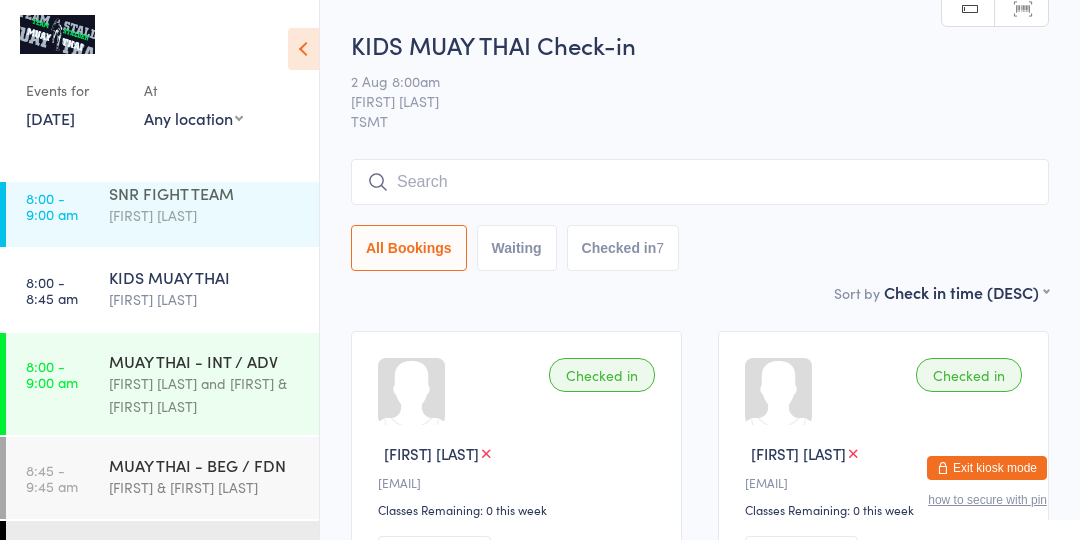 scroll, scrollTop: 184, scrollLeft: 0, axis: vertical 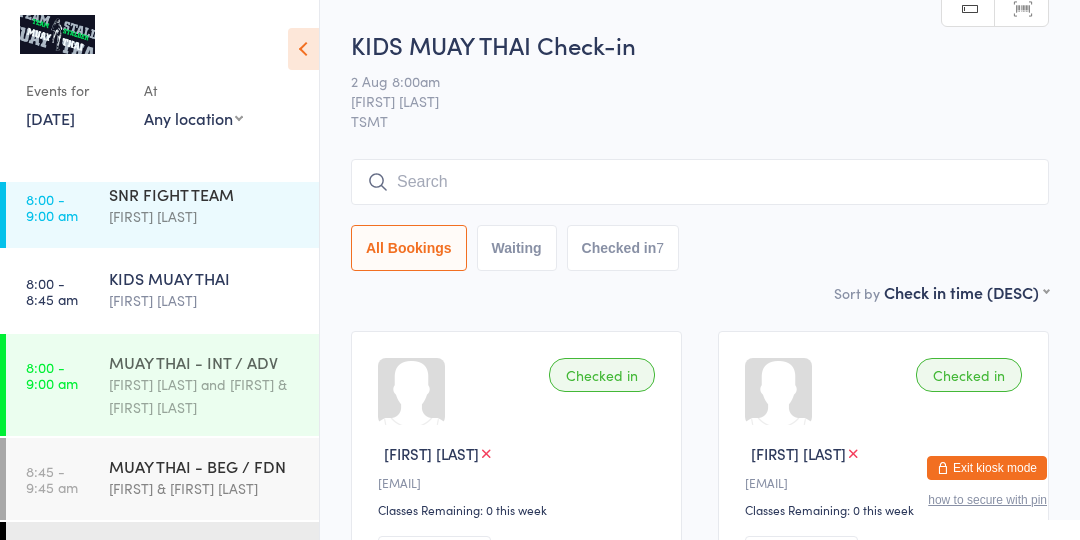 click on "[FIRST] [LAST] and [FIRST] & [FIRST] [LAST]" at bounding box center [205, 396] 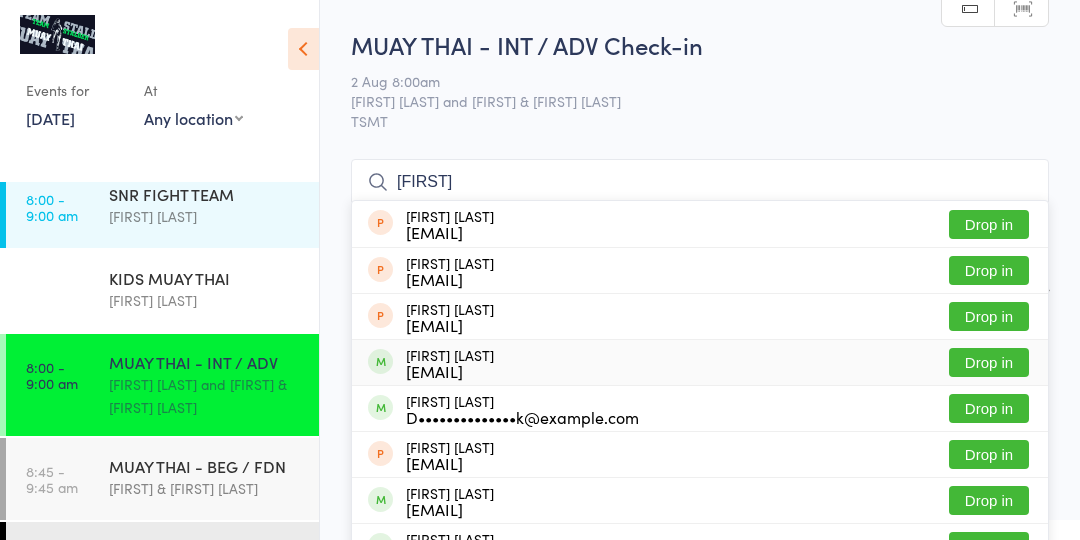 type on "[FIRST]" 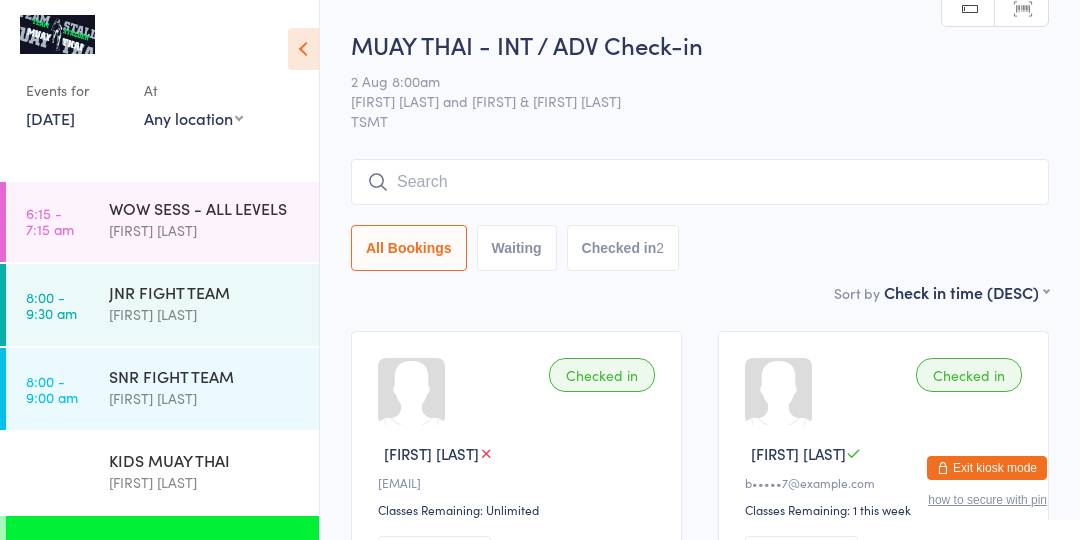 scroll, scrollTop: 0, scrollLeft: 0, axis: both 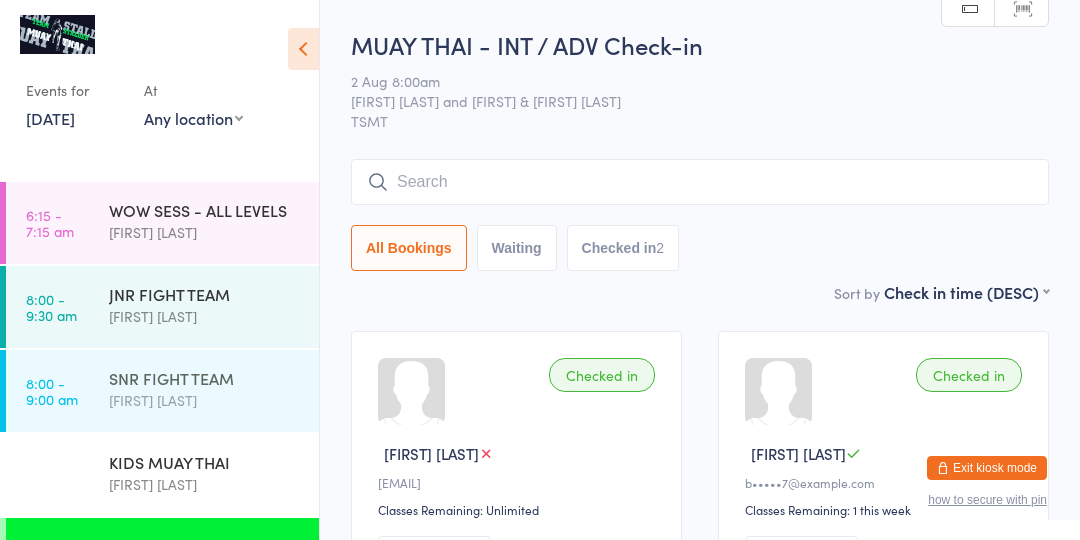 click on "[FIRST] [LAST]" at bounding box center (205, 400) 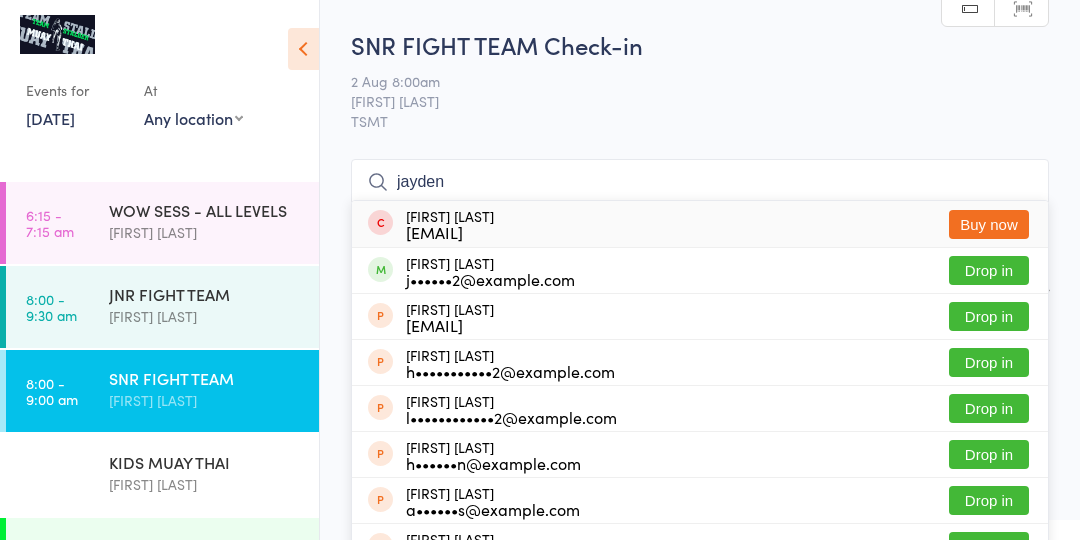 type on "jayden" 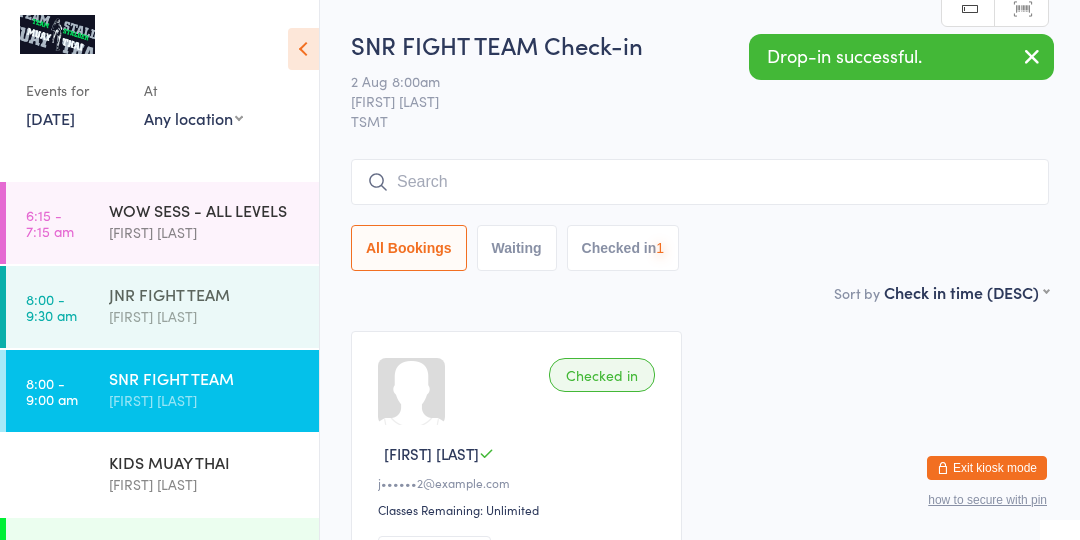 click on "[FIRST] [LAST]" at bounding box center (205, 316) 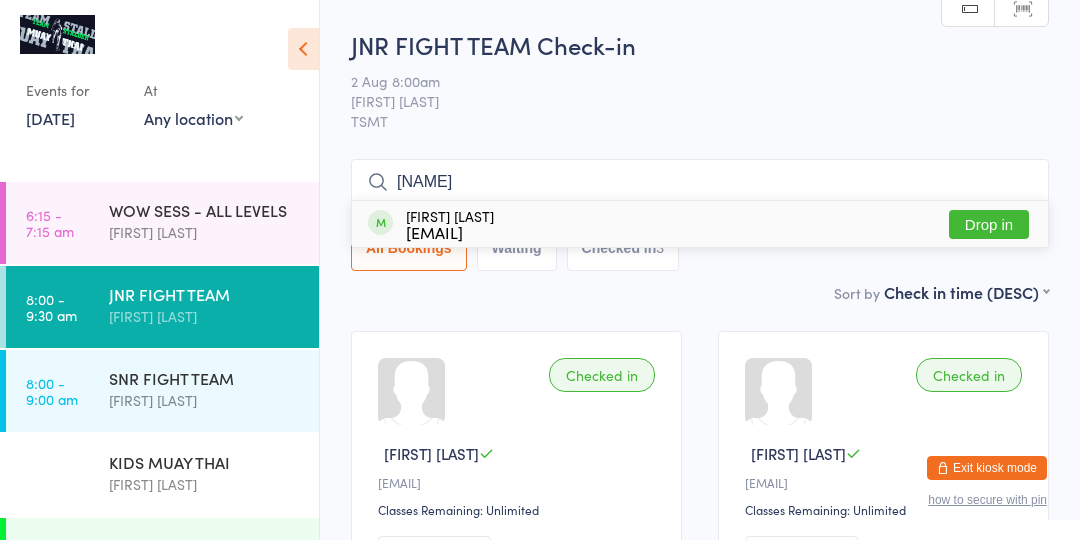 type on "[NAME]" 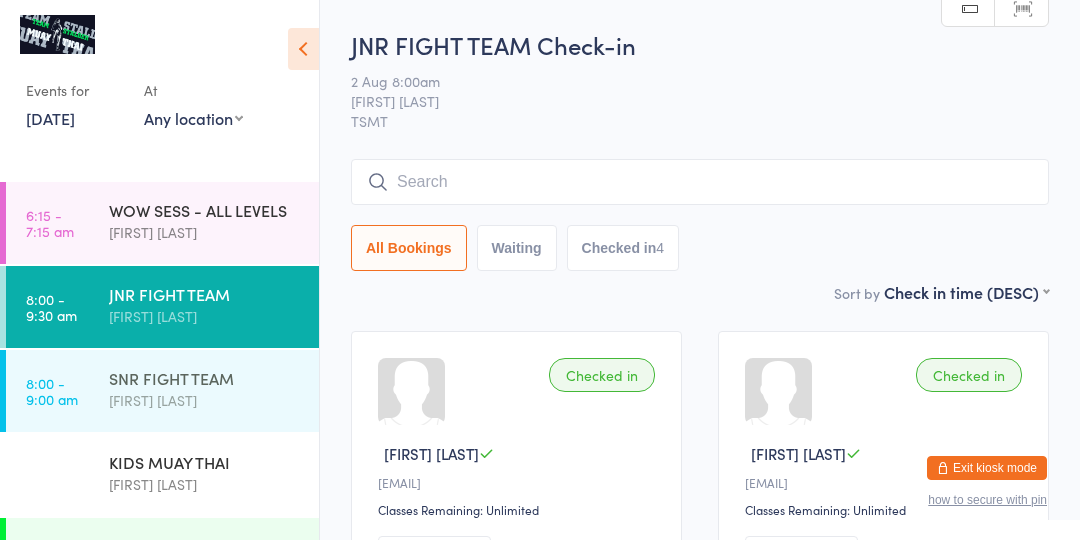 click on "[FIRST] [LAST]" at bounding box center [205, 400] 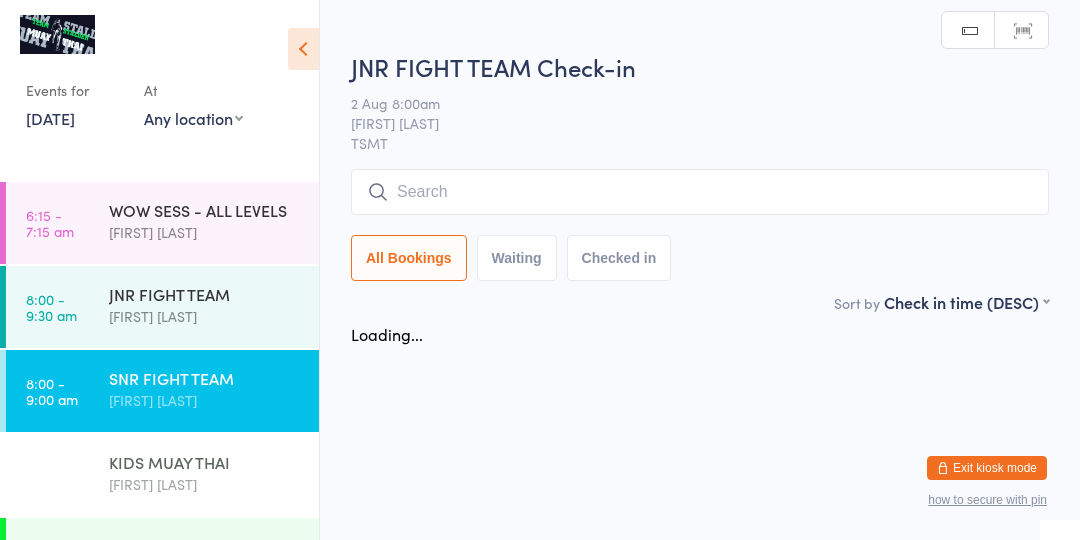 click on "[FIRST] [LAST]" at bounding box center (205, 484) 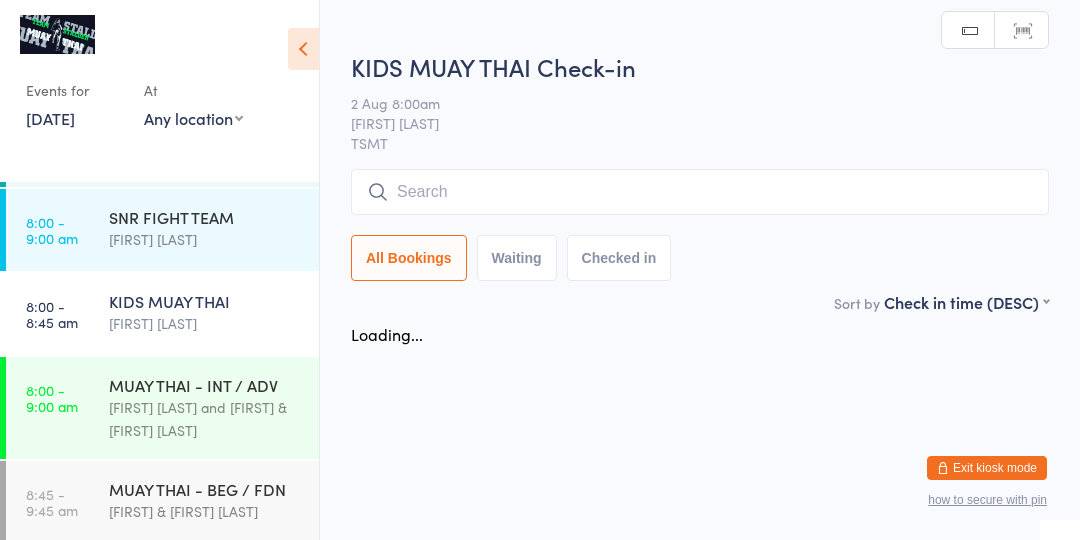 scroll, scrollTop: 250, scrollLeft: 0, axis: vertical 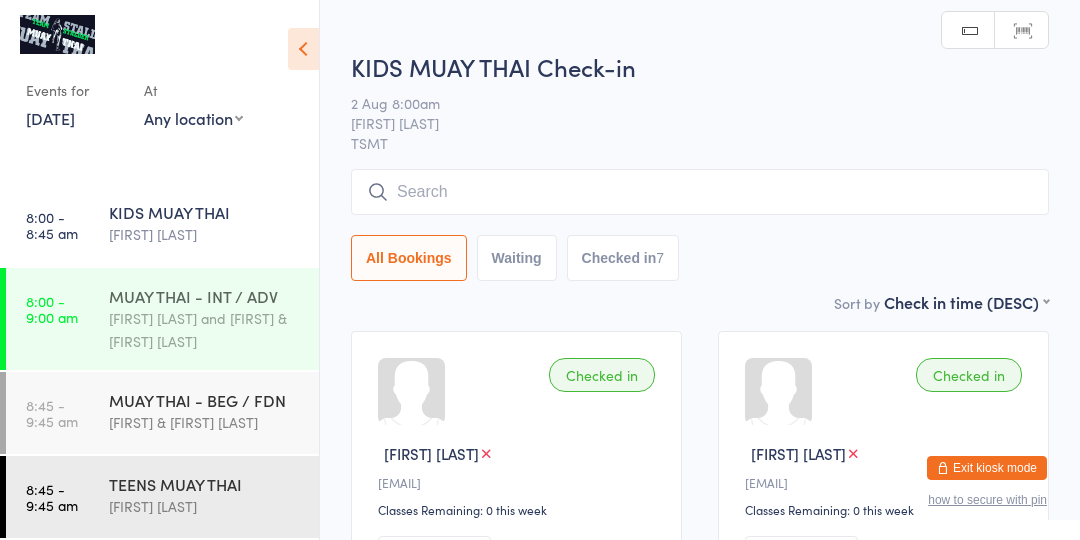 click on "[FIRST] [LAST] and [FIRST] & [FIRST] [LAST]" at bounding box center (205, 330) 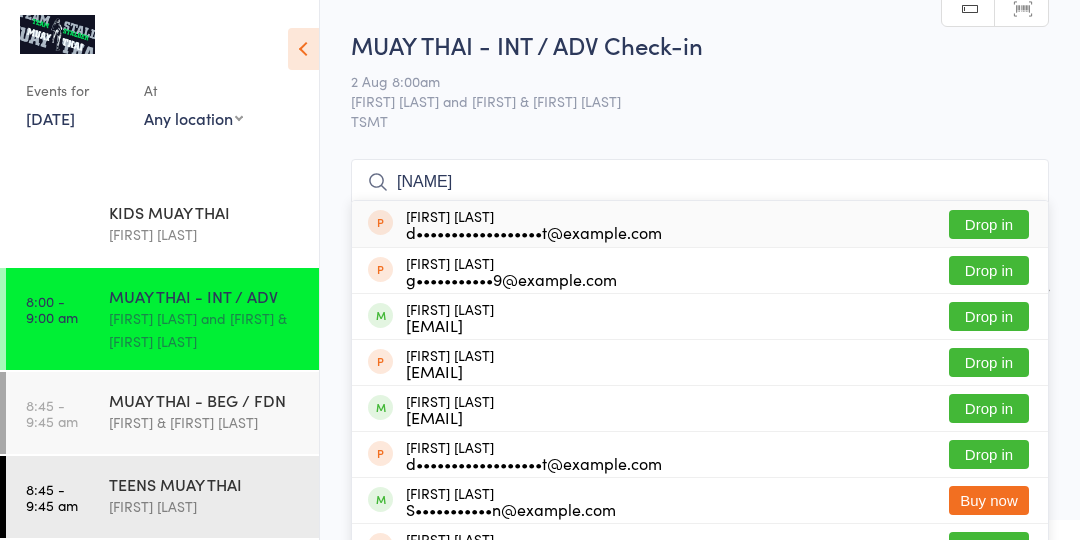 type on "[NAME]" 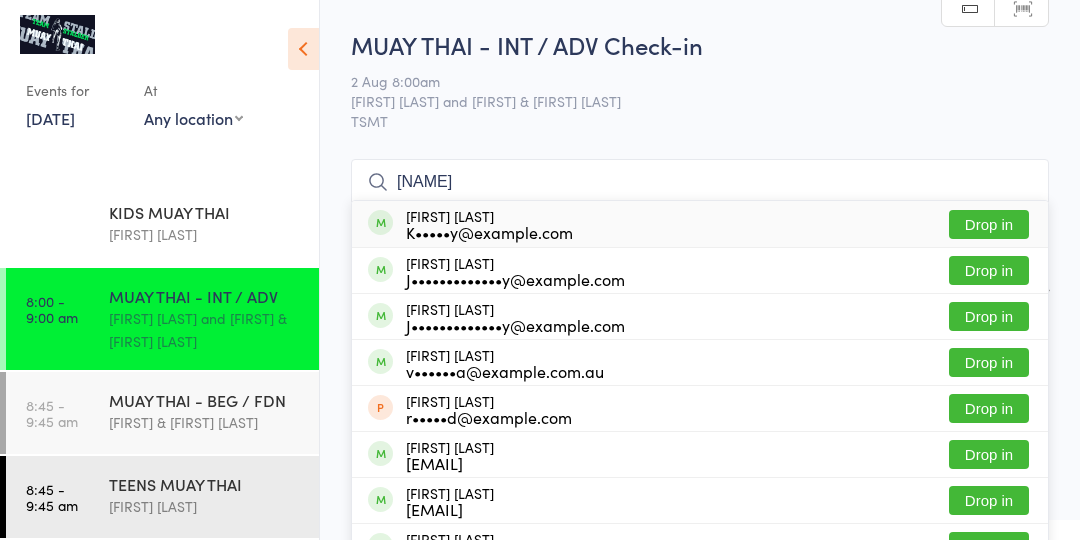 type on "[NAME]" 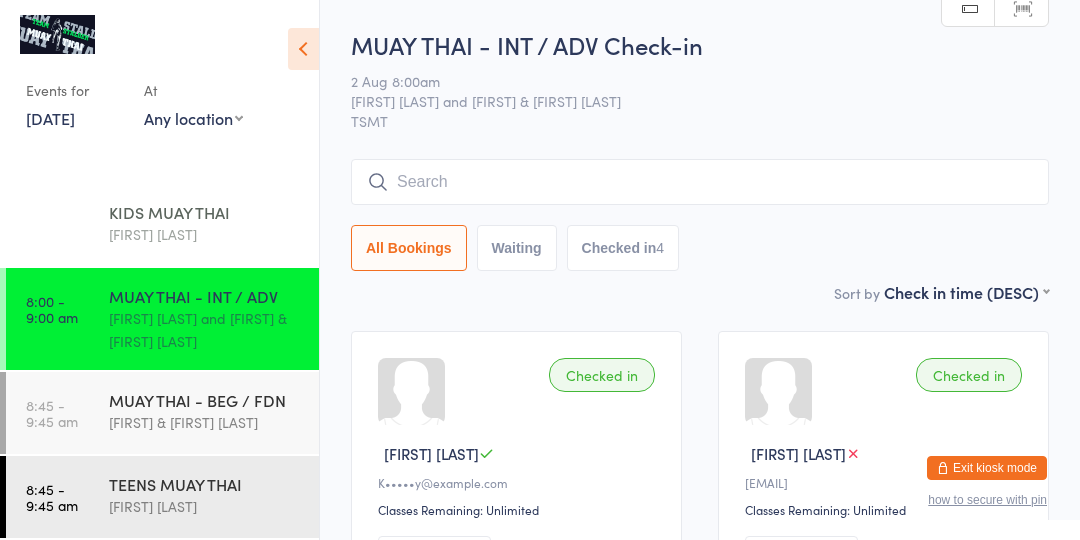 click on "8:00 - 8:45 am KIDS MUAY THAI [FIRST] [LAST]" at bounding box center [162, 225] 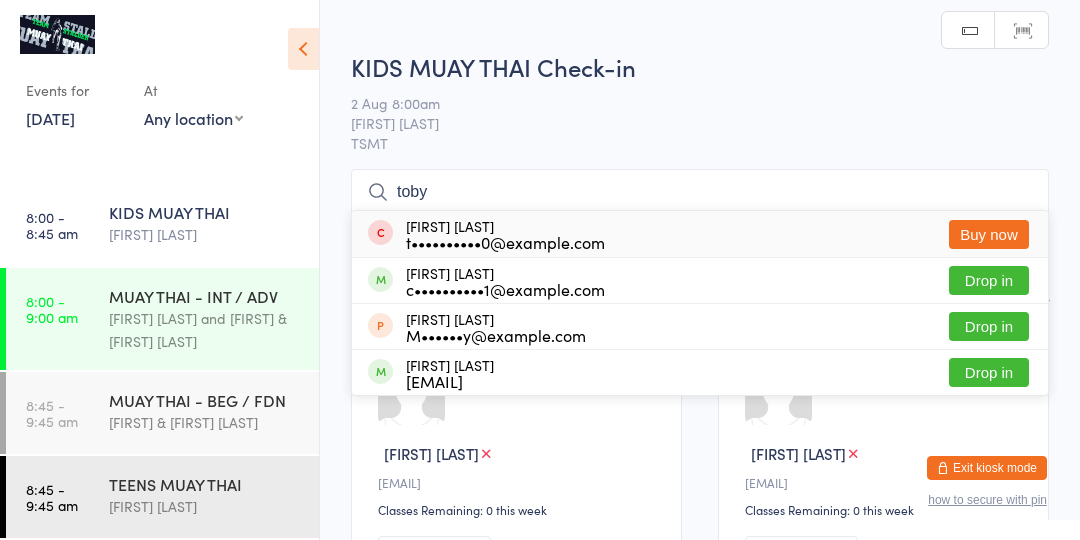 type on "toby" 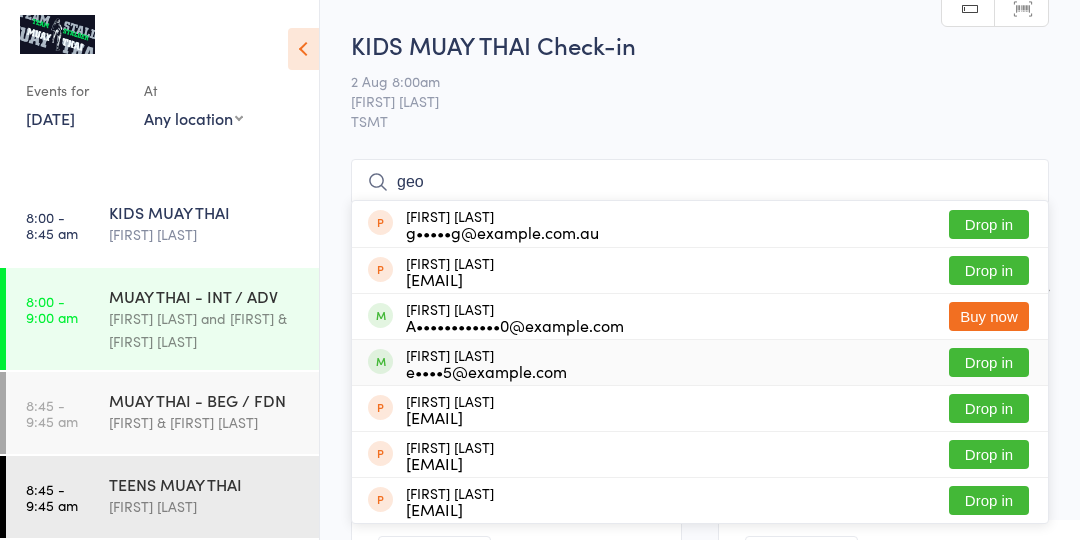 type on "geo" 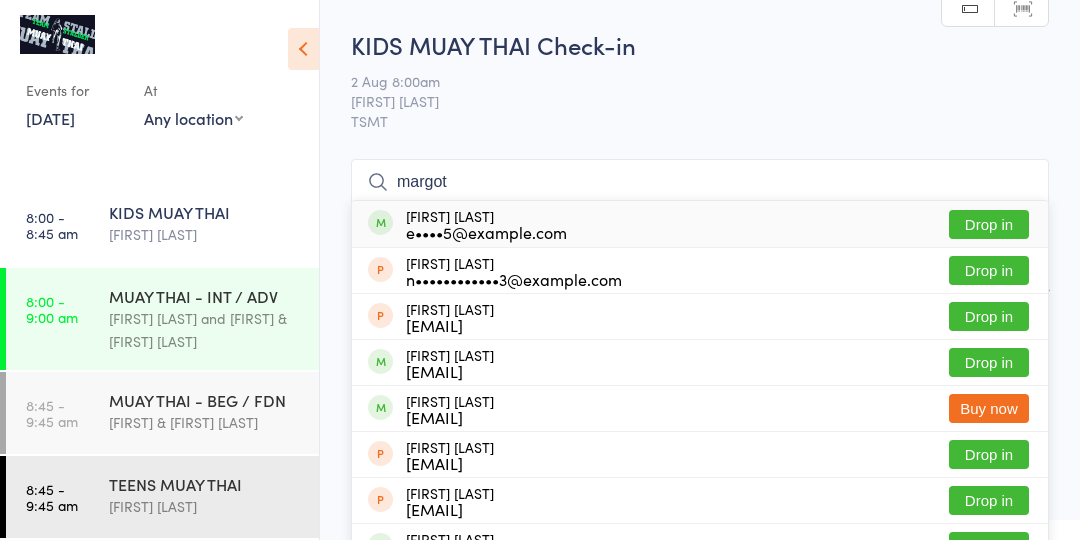 type on "margot" 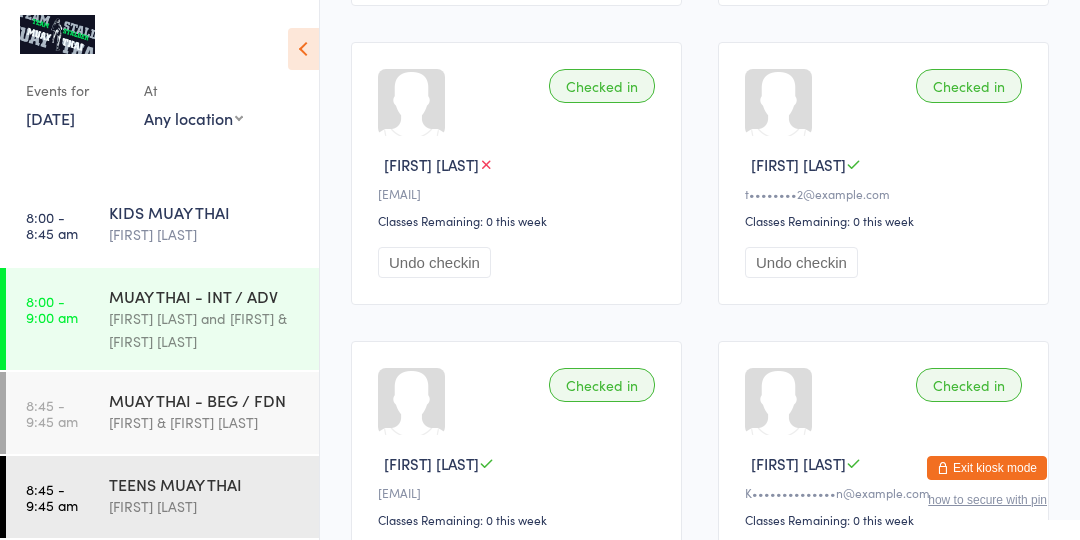 scroll, scrollTop: 1158, scrollLeft: 0, axis: vertical 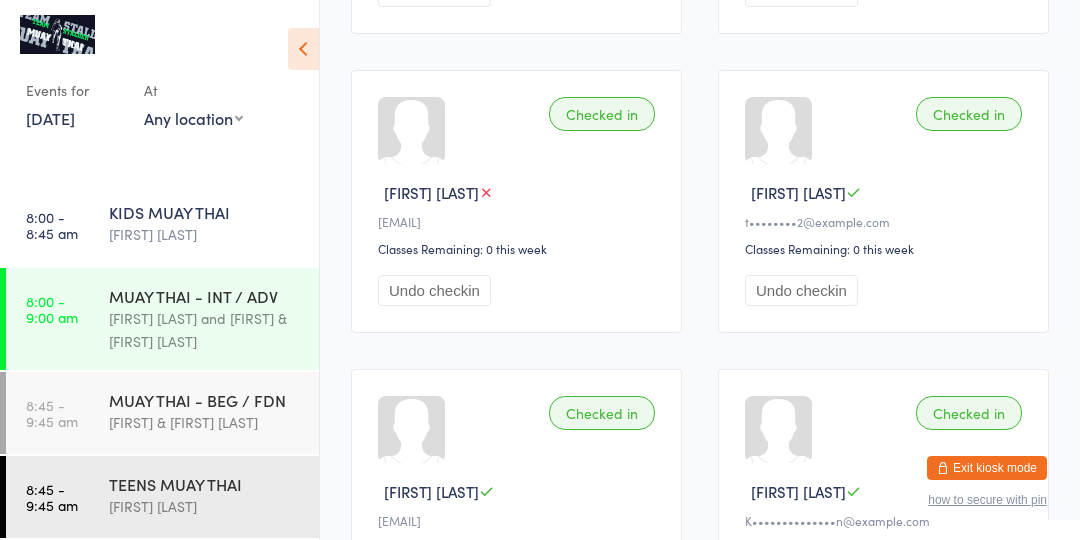 type on "orest" 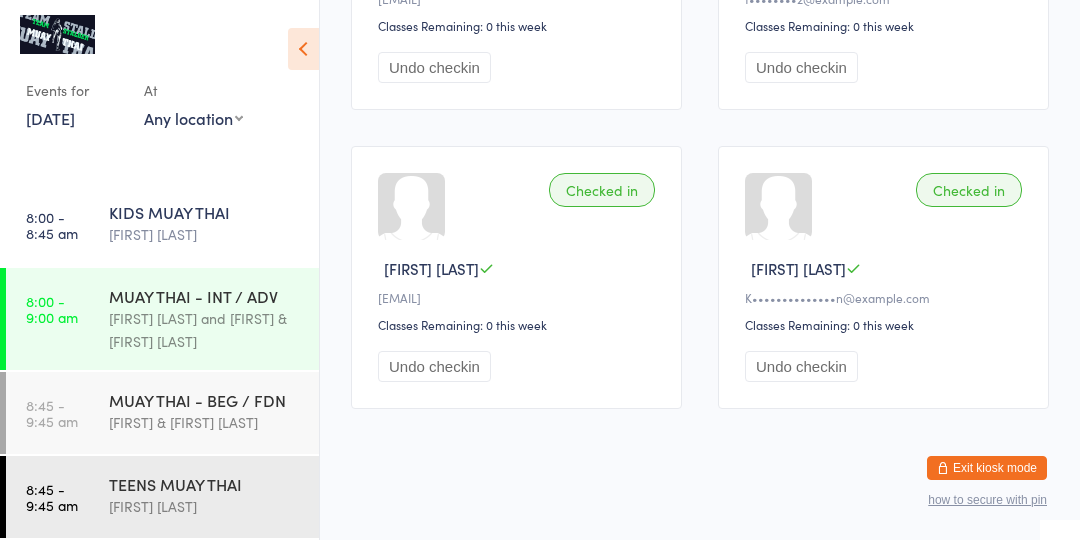 scroll, scrollTop: 0, scrollLeft: 0, axis: both 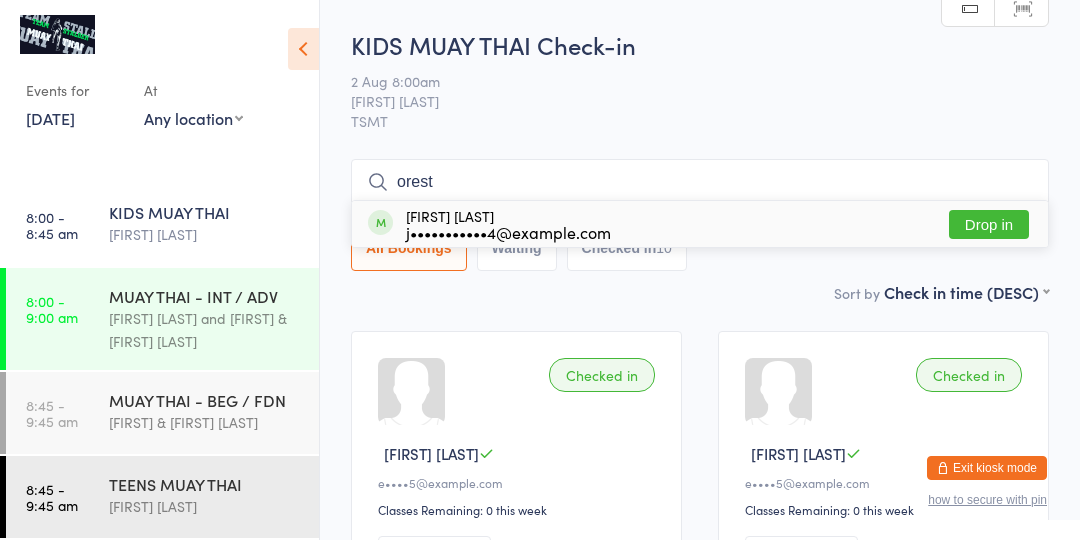 click on "Drop in" at bounding box center (989, 224) 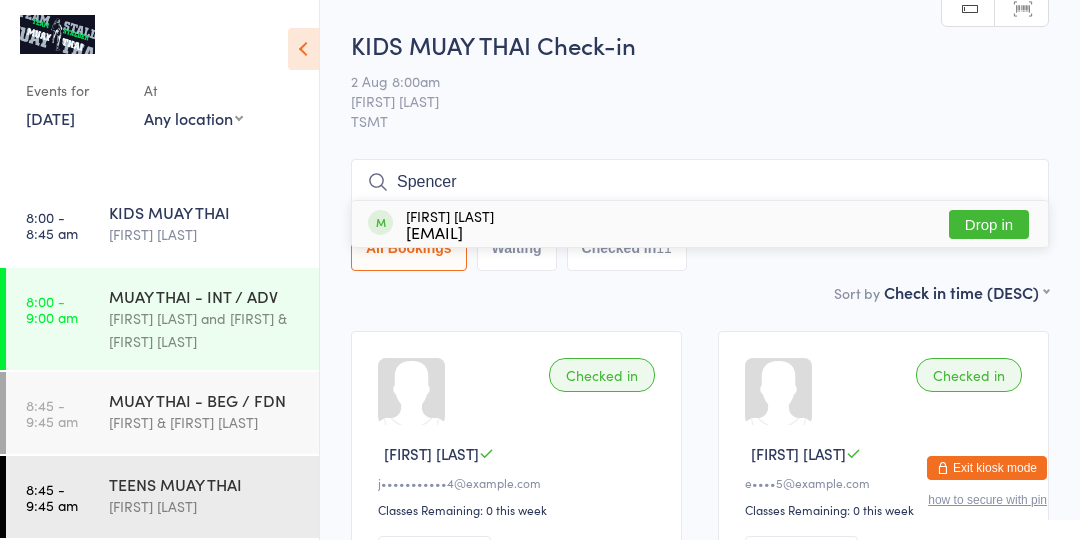 type on "Spencer" 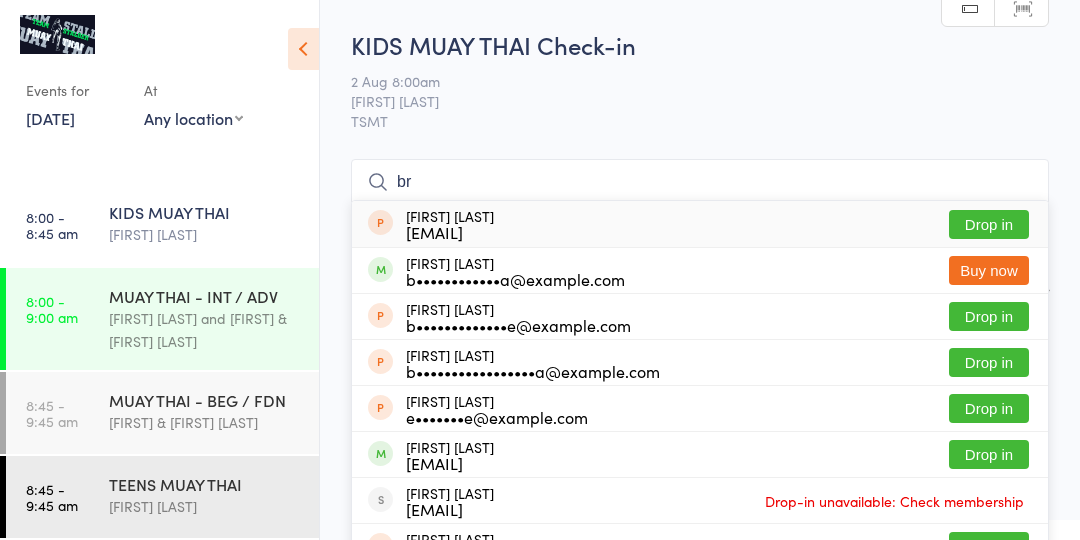 type on "b" 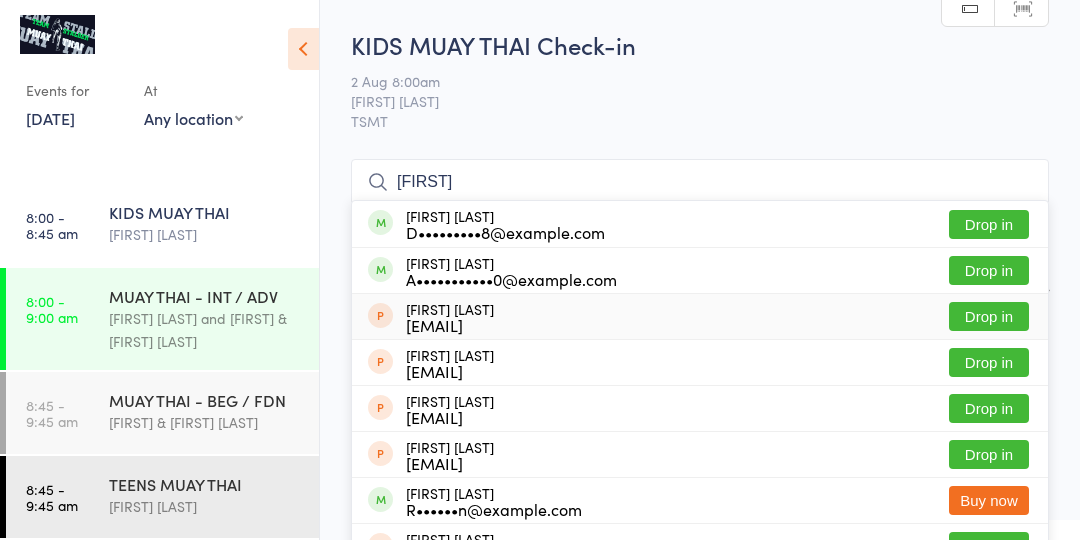type on "[FIRST]" 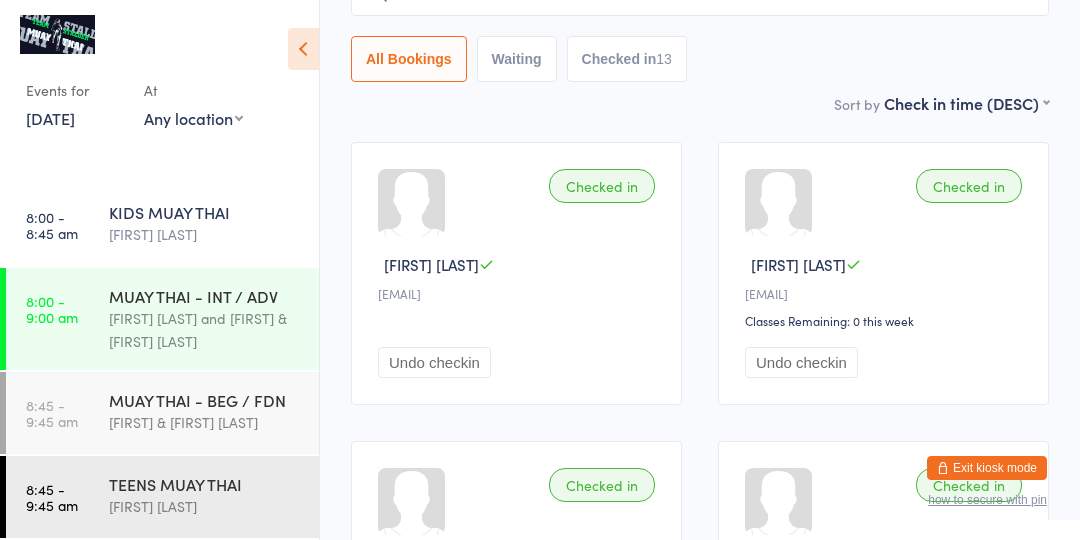 scroll, scrollTop: 195, scrollLeft: 0, axis: vertical 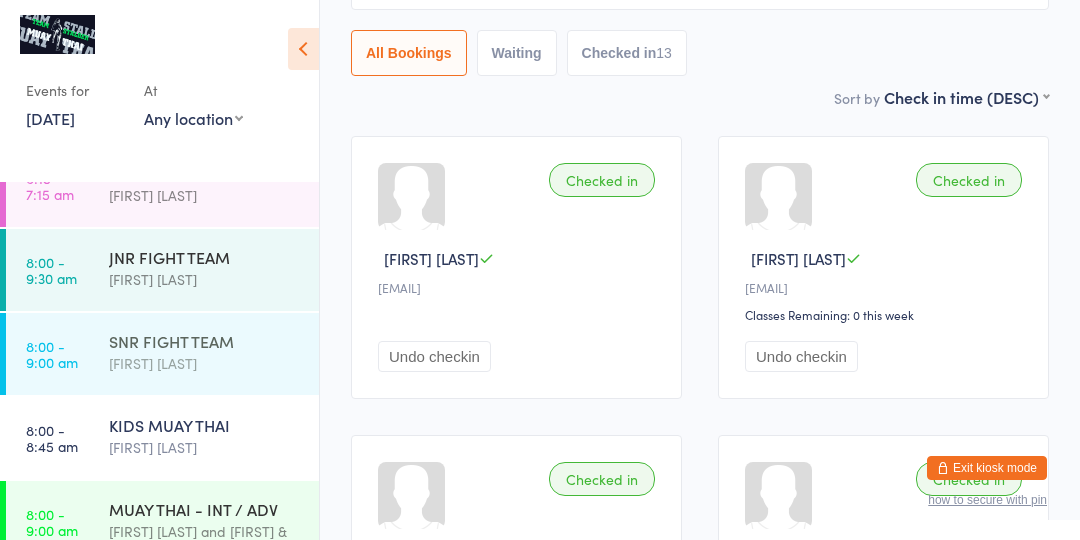 click on "[FIRST] [LAST]" at bounding box center [205, 363] 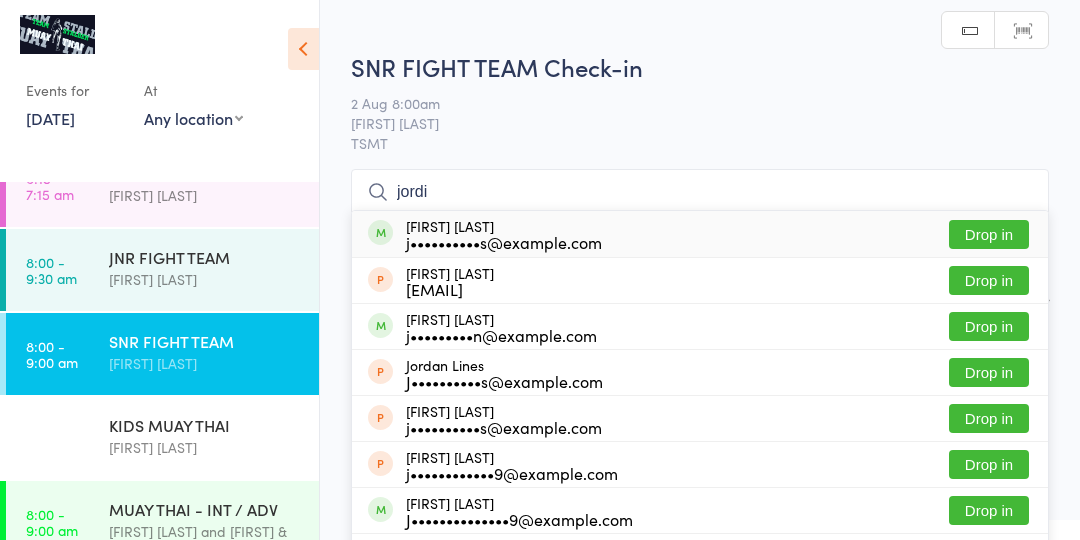 type on "jordi" 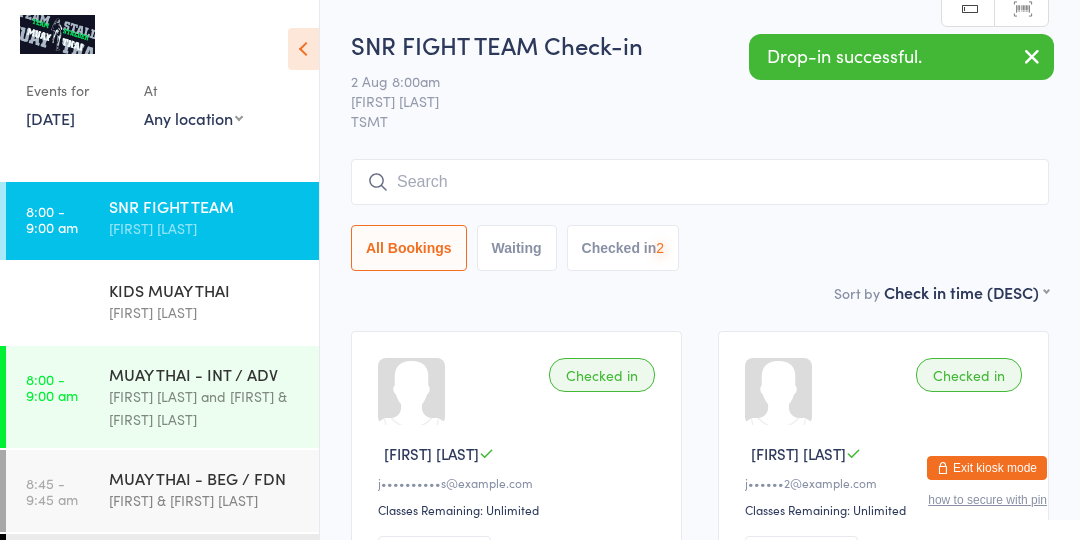 scroll, scrollTop: 180, scrollLeft: 0, axis: vertical 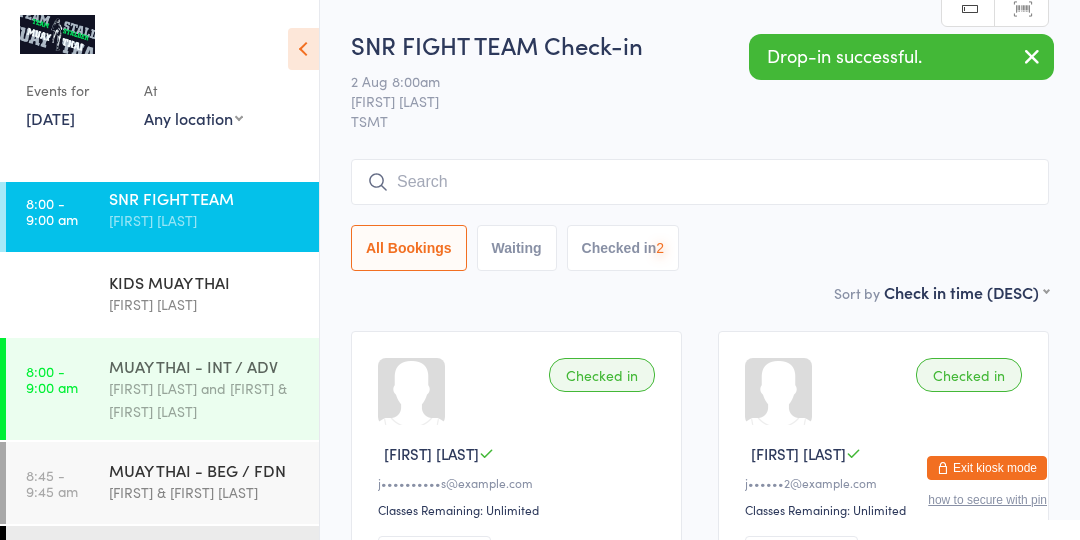 click on "[FIRST] [LAST] and [FIRST] & [FIRST] [LAST]" at bounding box center [205, 400] 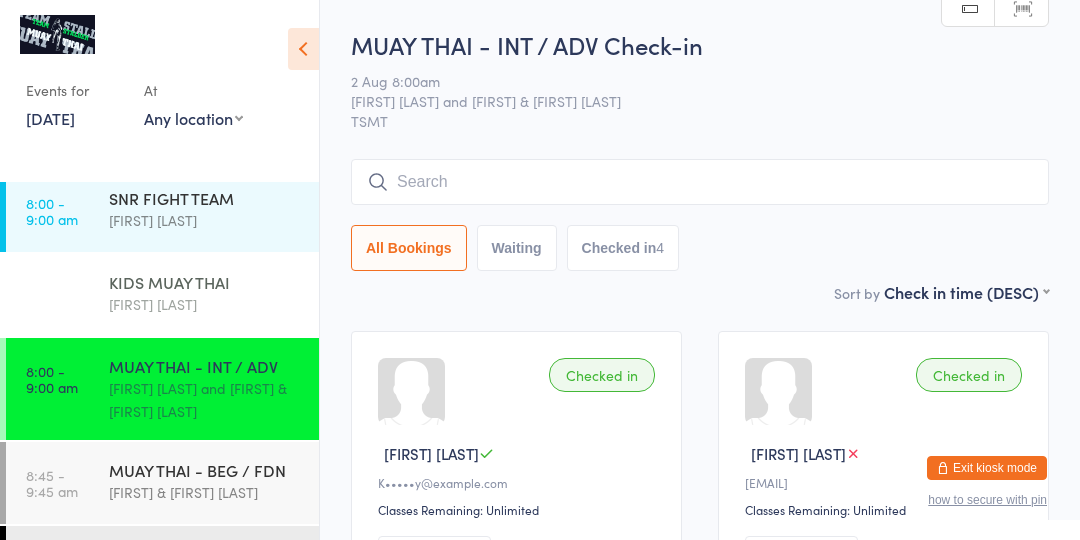 click on "KIDS MUAY THAI" at bounding box center [205, 282] 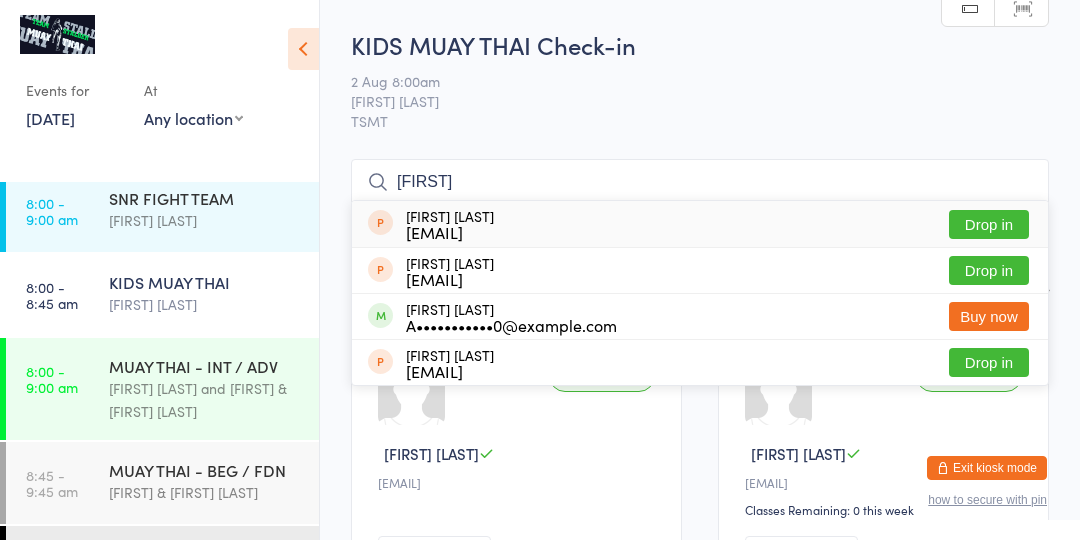 type on "[FIRST]" 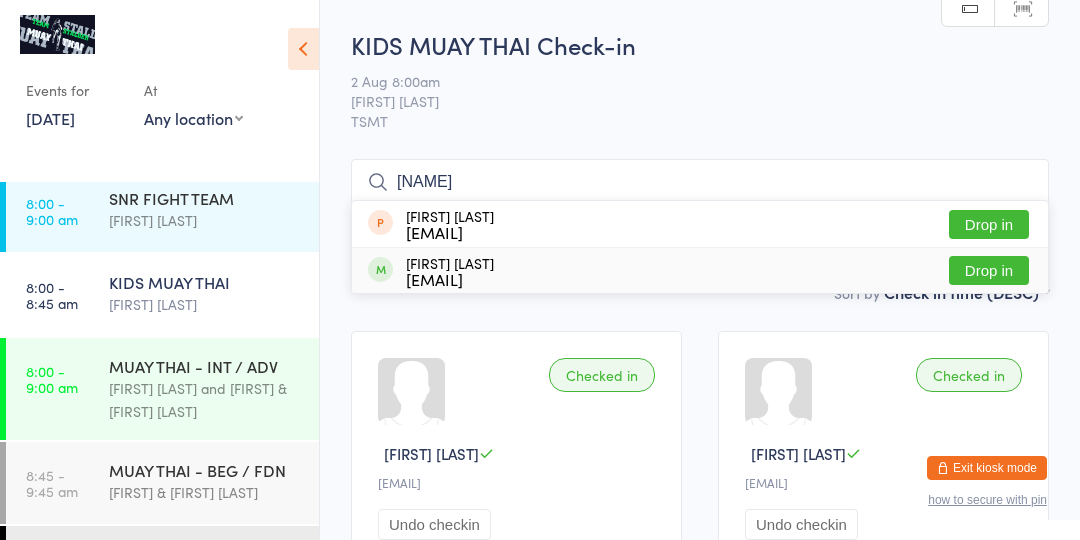 type on "[NAME]" 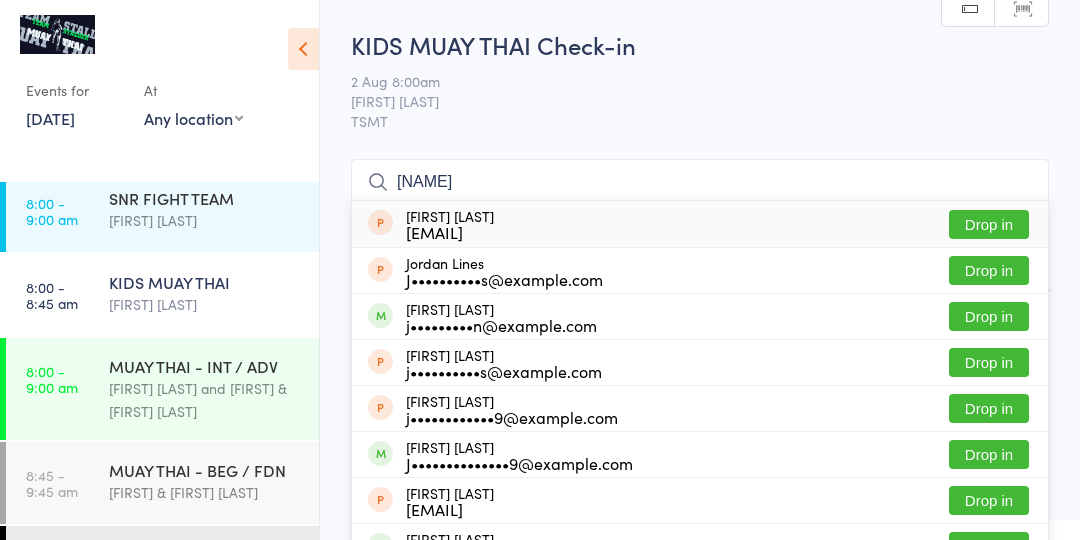 type on "[NAME]" 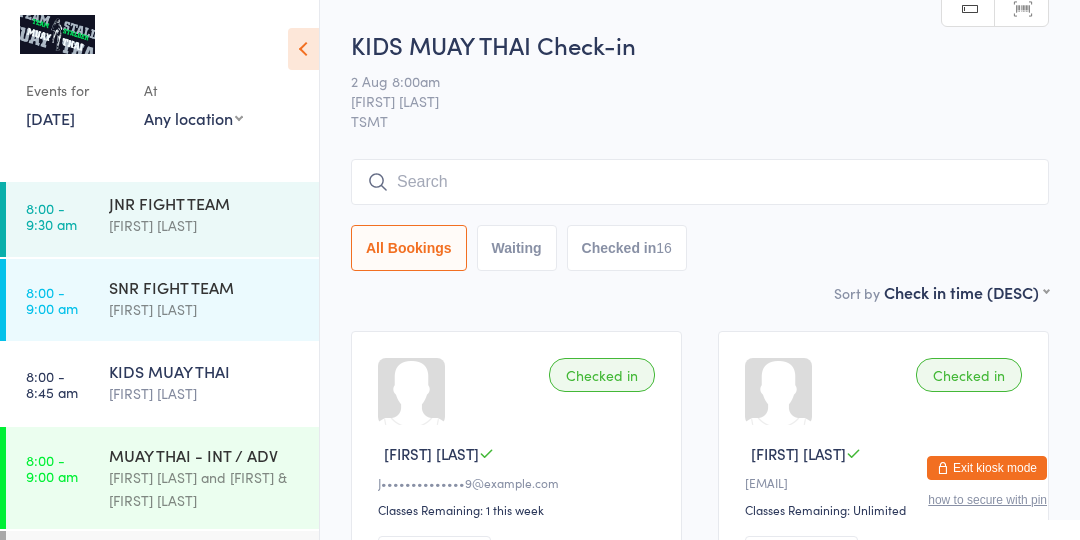 scroll, scrollTop: 86, scrollLeft: 0, axis: vertical 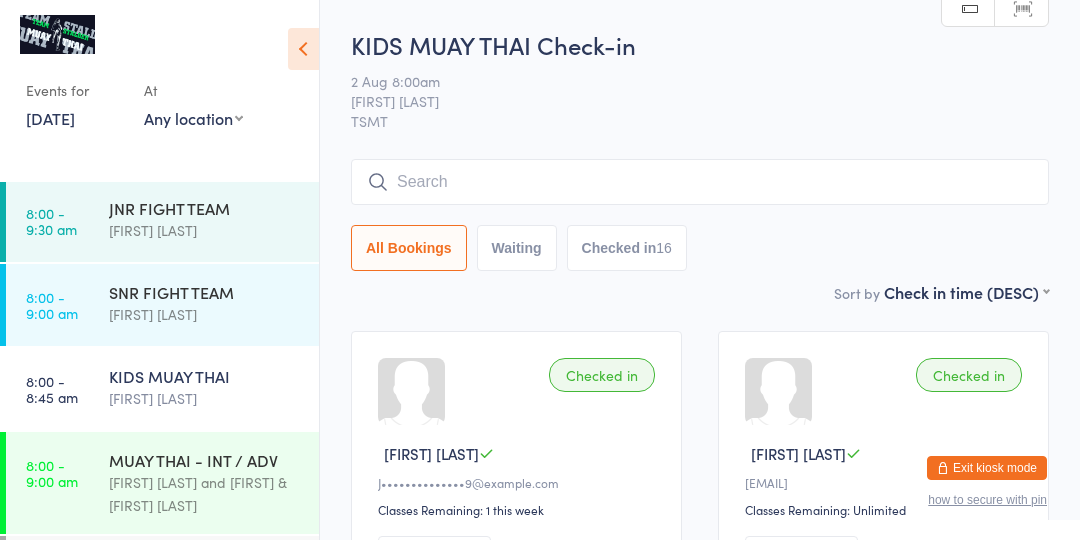 click on "8:00 - 8:45 am KIDS MUAY THAI [FIRST] [LAST]" at bounding box center [162, 389] 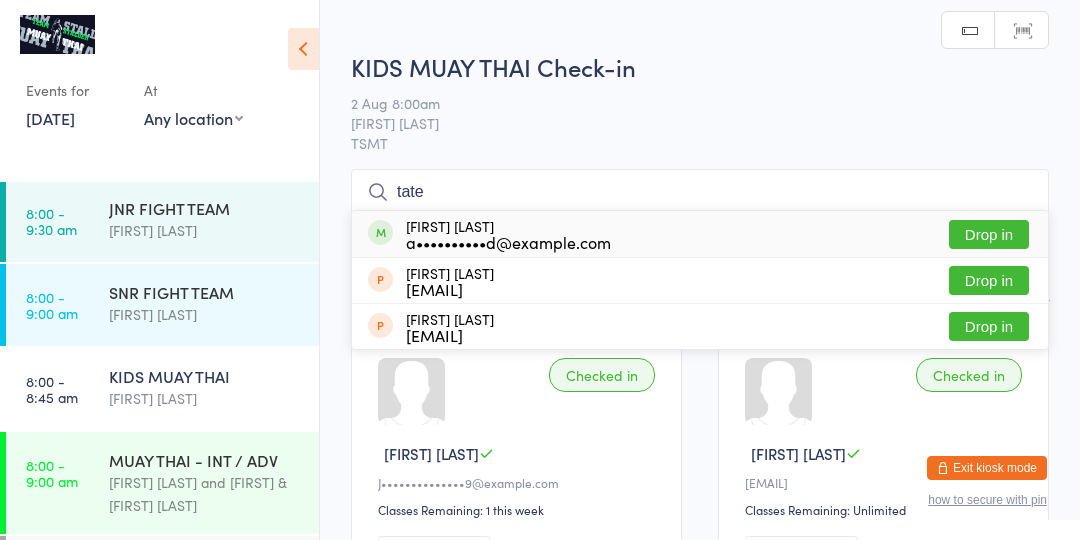type on "tate" 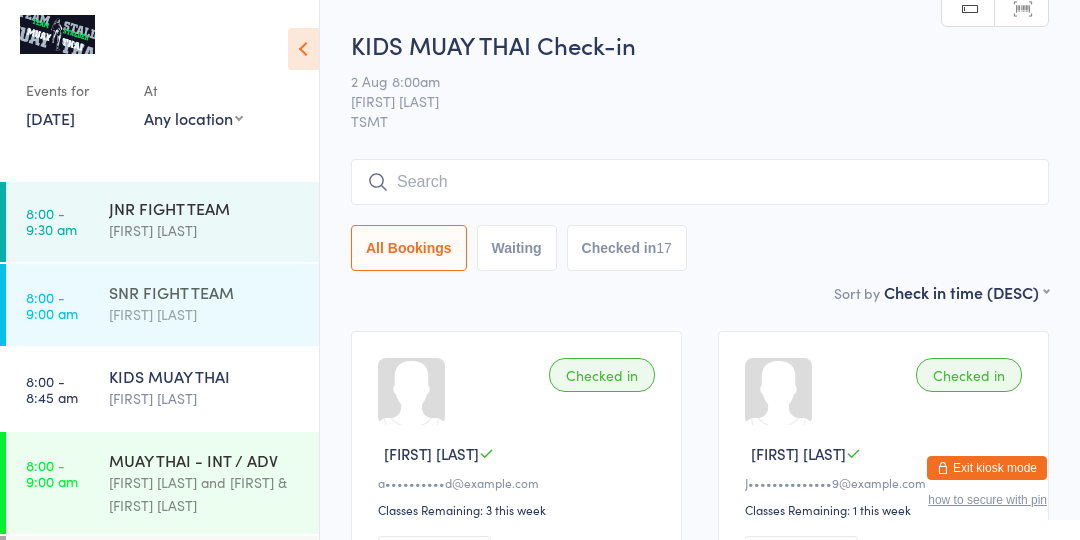 click on "8:00 - 9:00 am" at bounding box center [52, 305] 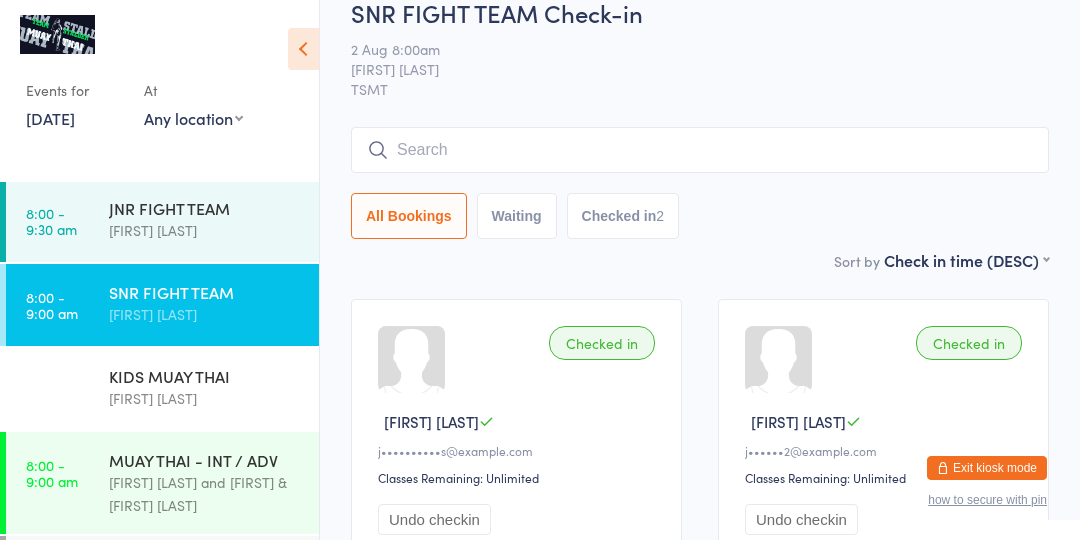 scroll, scrollTop: 0, scrollLeft: 0, axis: both 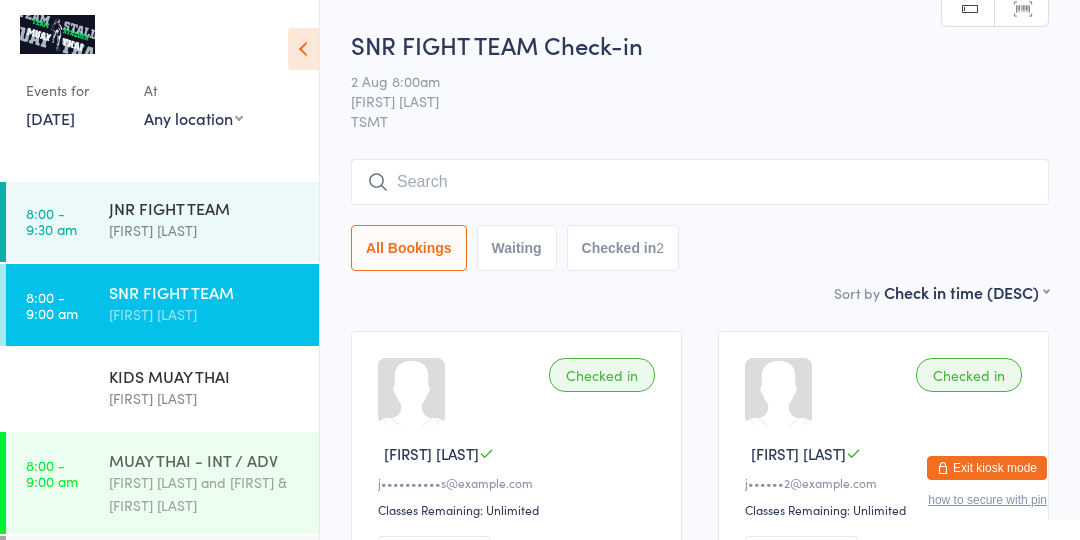 click on "[FIRST] [LAST] and [FIRST] & [FIRST] [LAST]" at bounding box center [205, 494] 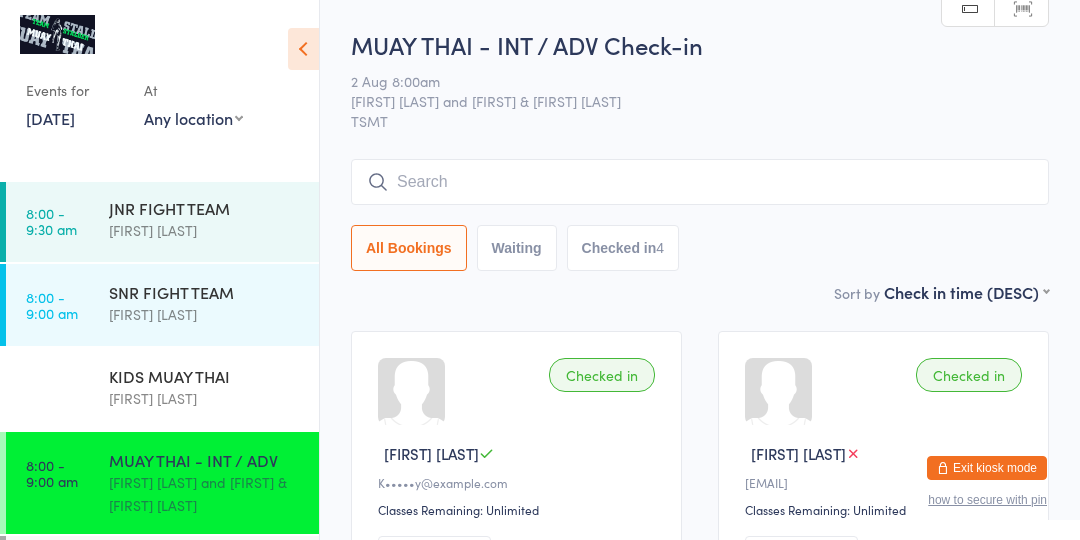 drag, startPoint x: 329, startPoint y: 308, endPoint x: 332, endPoint y: 341, distance: 33.13608 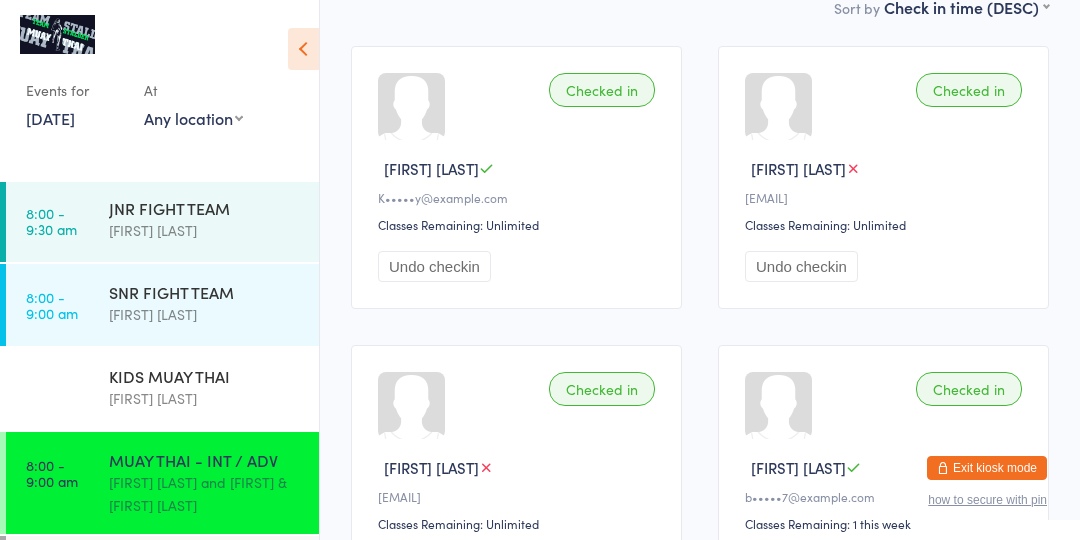 scroll, scrollTop: 300, scrollLeft: 0, axis: vertical 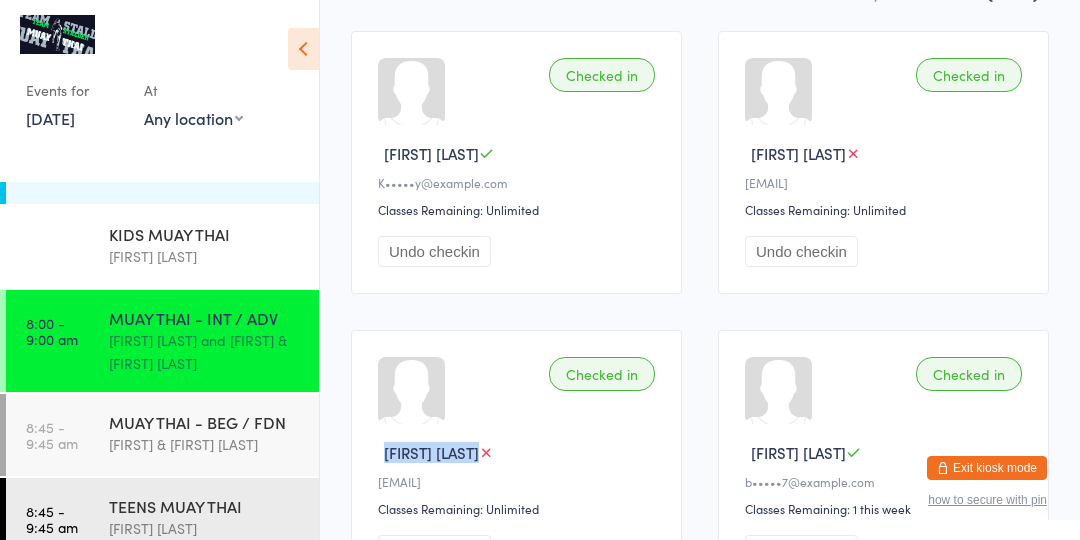 drag, startPoint x: 316, startPoint y: 375, endPoint x: 320, endPoint y: 470, distance: 95.084175 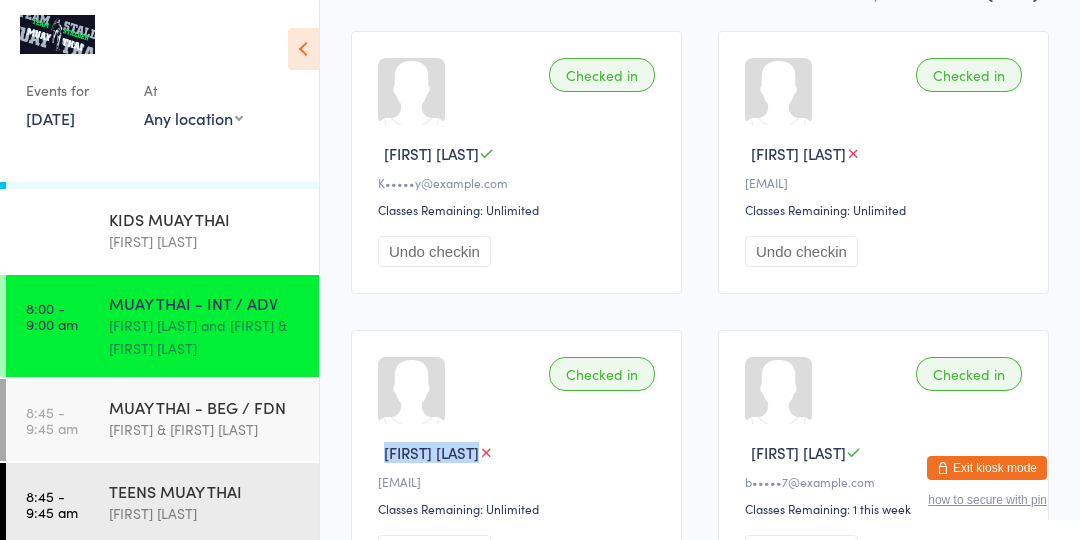 scroll, scrollTop: 250, scrollLeft: 0, axis: vertical 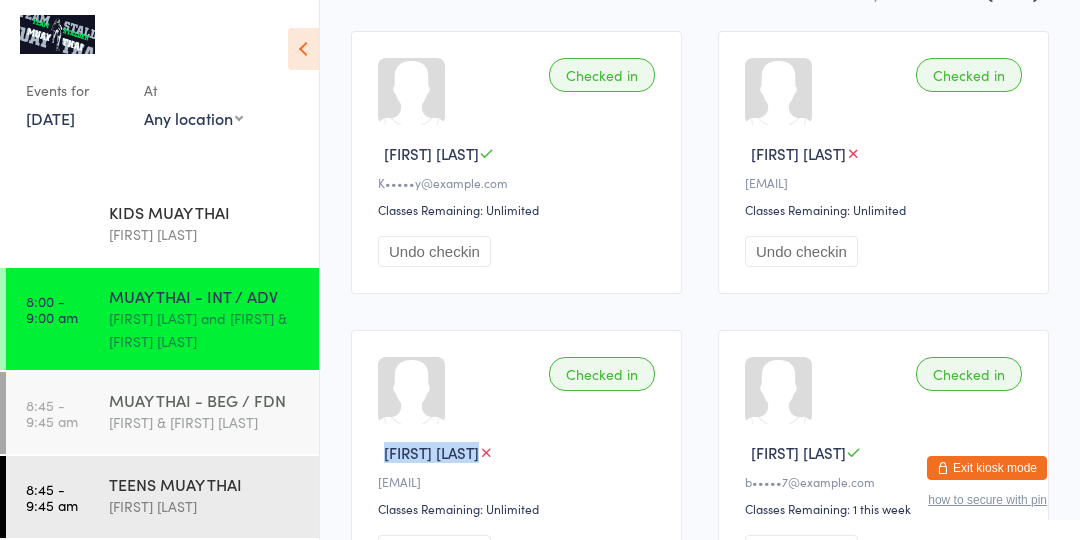 click on "MUAY THAI - BEG / FDN [FIRST] & [FIRST] [LAST]" at bounding box center (214, 411) 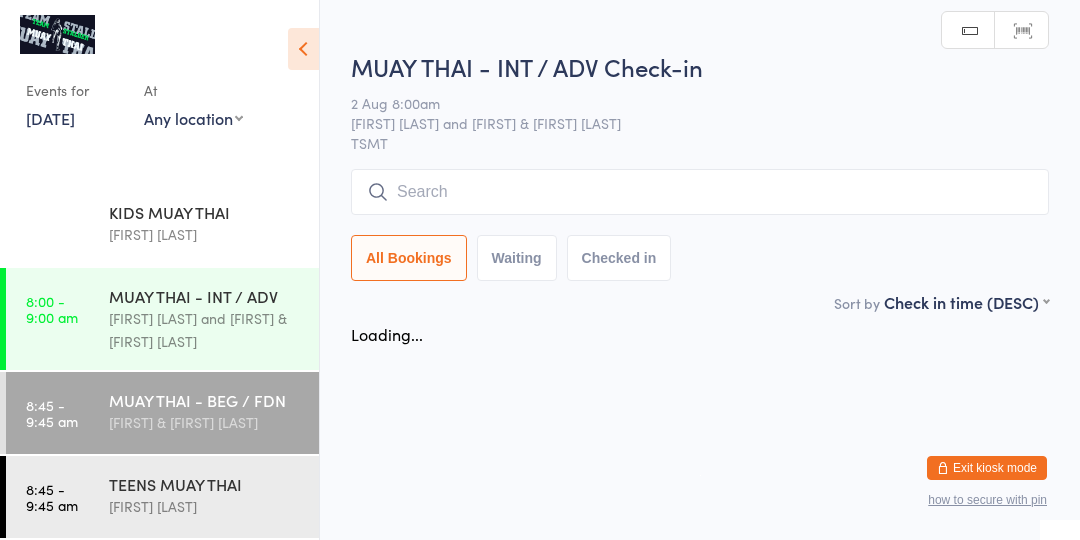 scroll, scrollTop: 0, scrollLeft: 0, axis: both 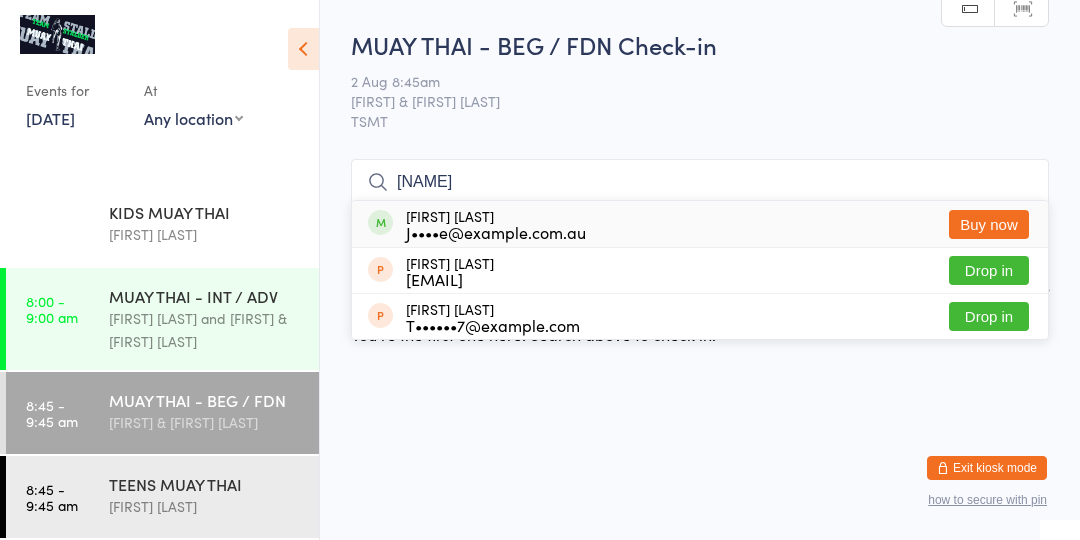 type on "k" 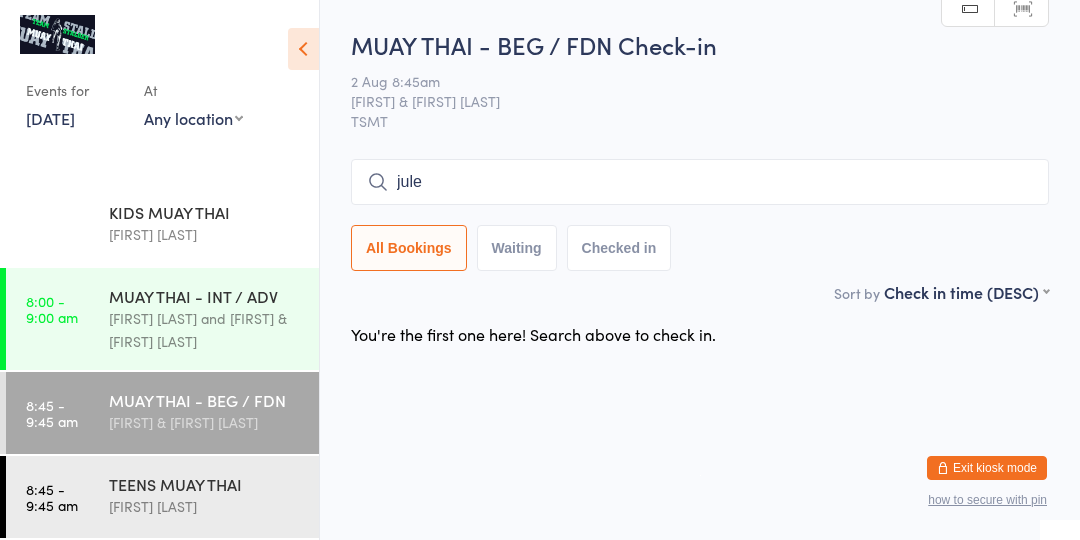 type on "[FIRST]" 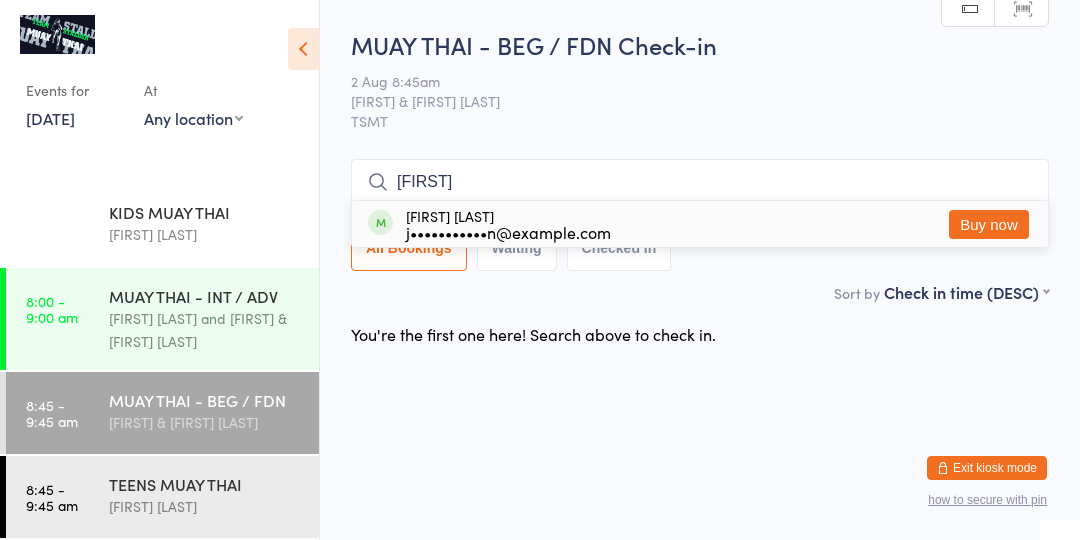 click on "[FIRST]" at bounding box center (700, 182) 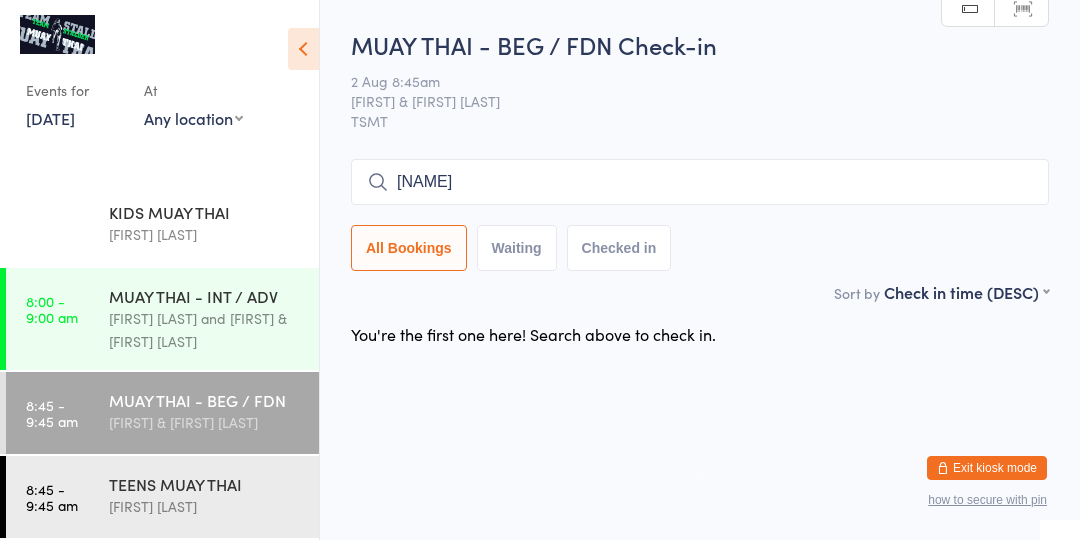 type on "matthew" 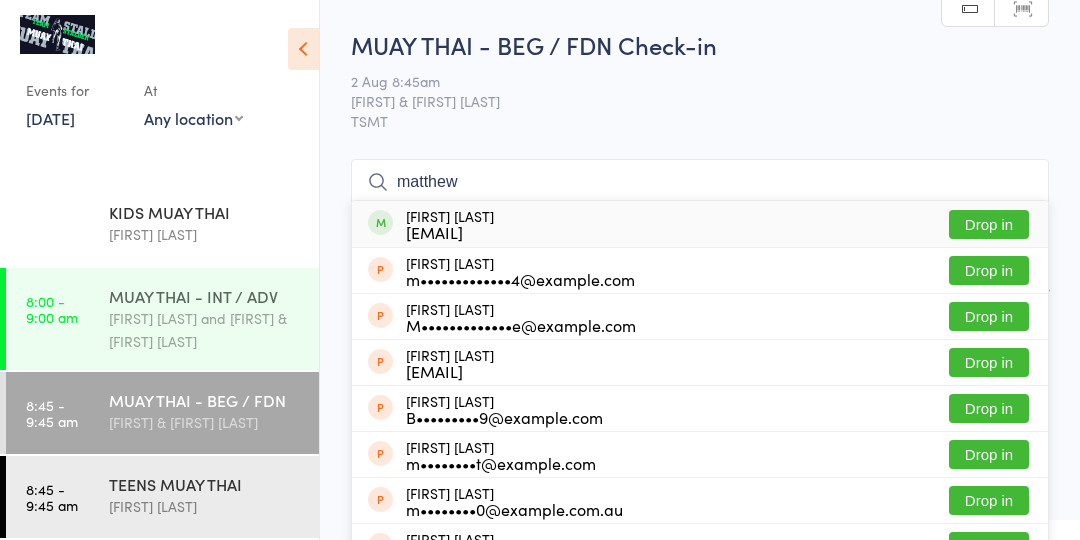 click on "[FIRST] [LAST] and [FIRST] & [FIRST] [LAST]" at bounding box center (205, 330) 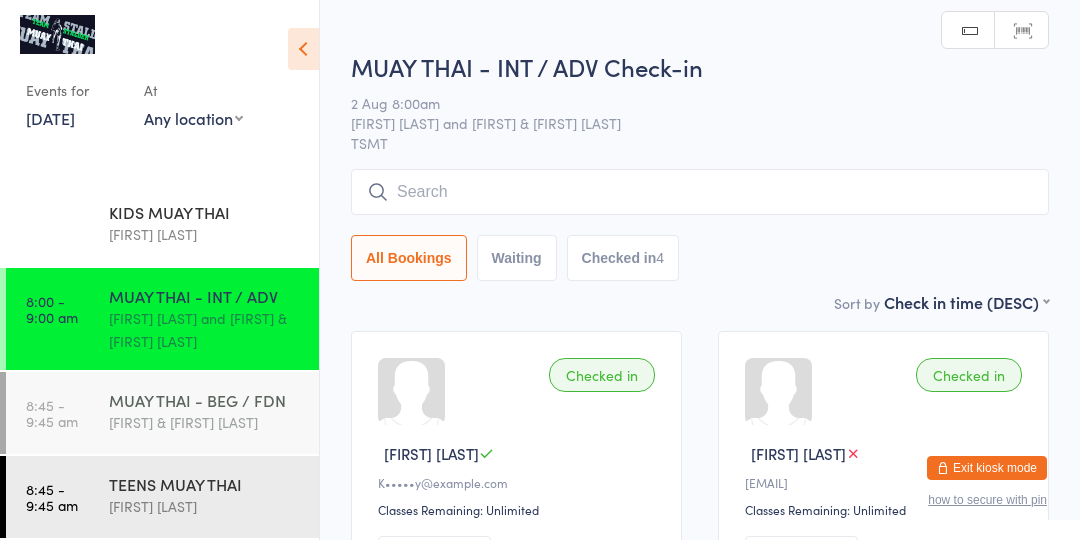 click on "[FIRST] & [FIRST] [LAST]" at bounding box center (205, 422) 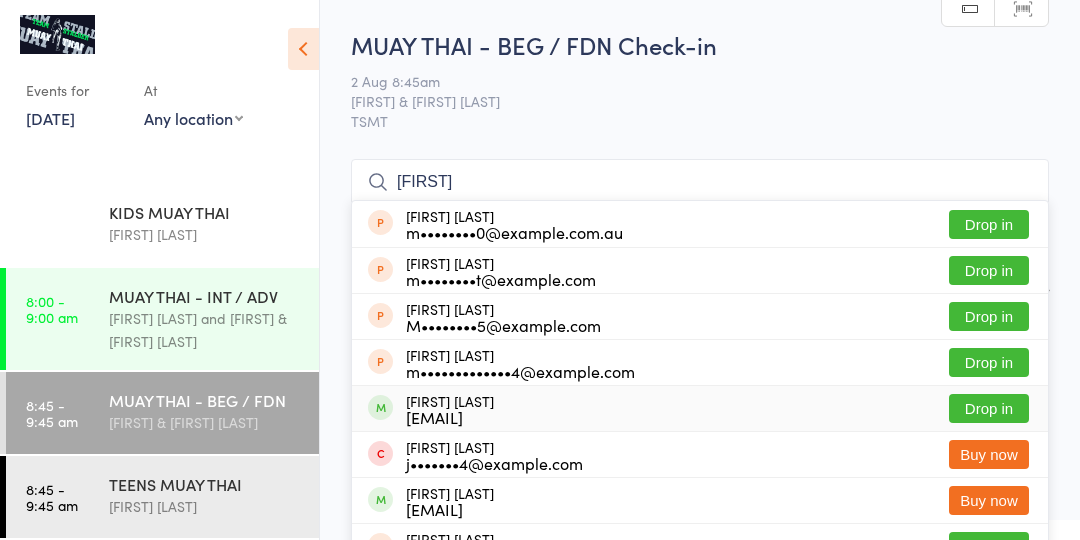 type on "[FIRST]" 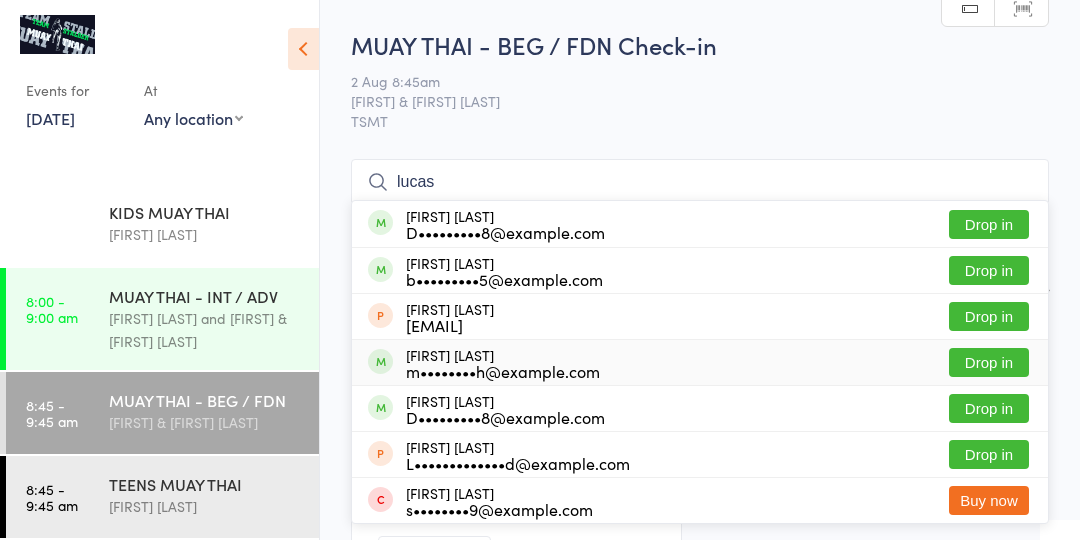 type on "lucas" 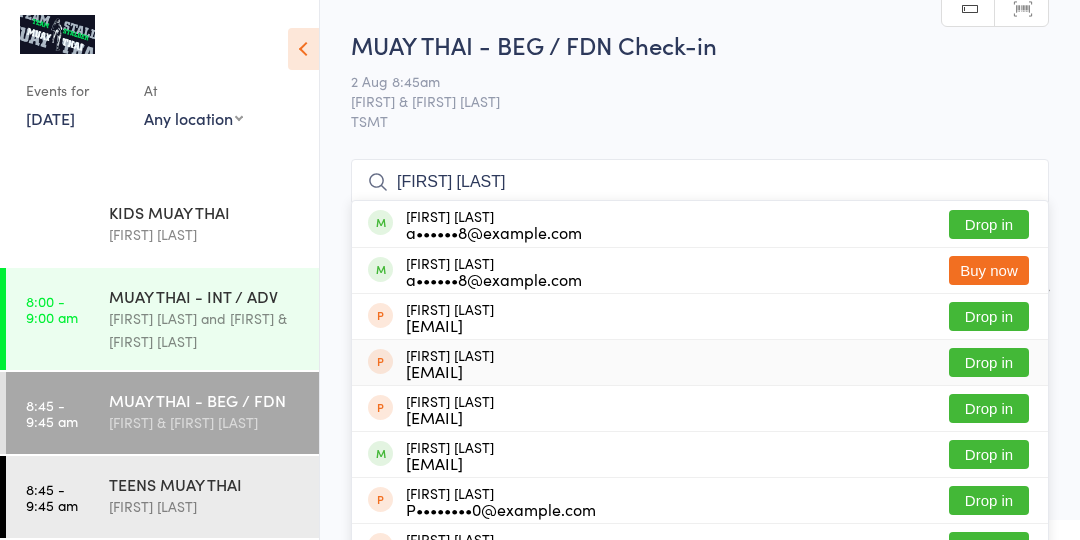 type on "[FIRST] [LAST]" 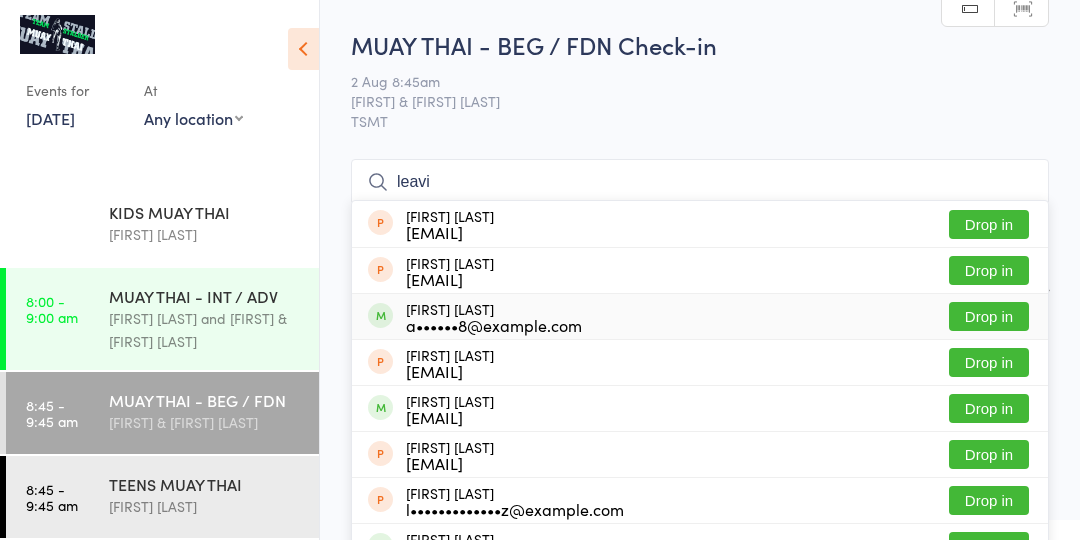 type on "leavi" 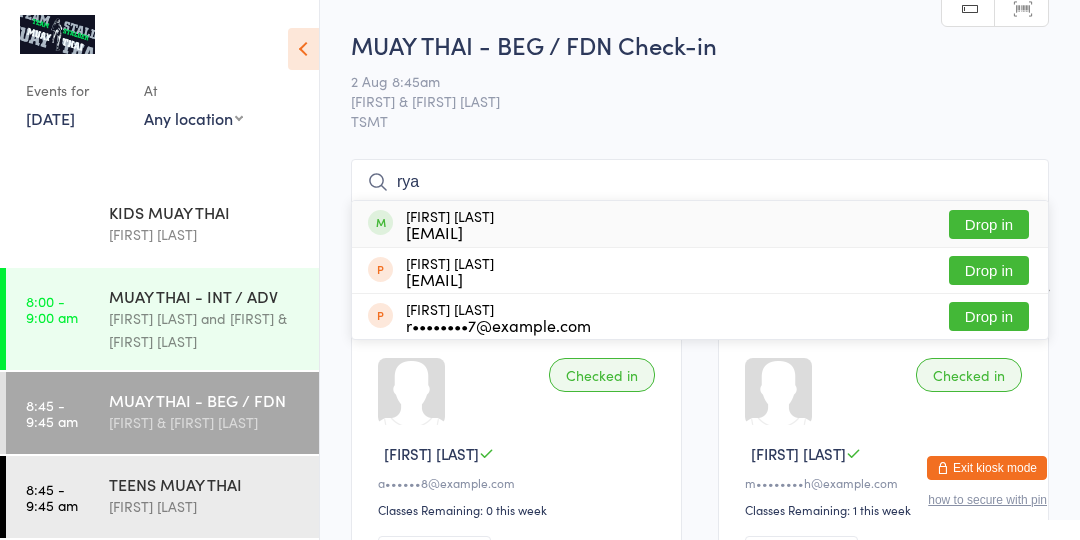 type on "rya" 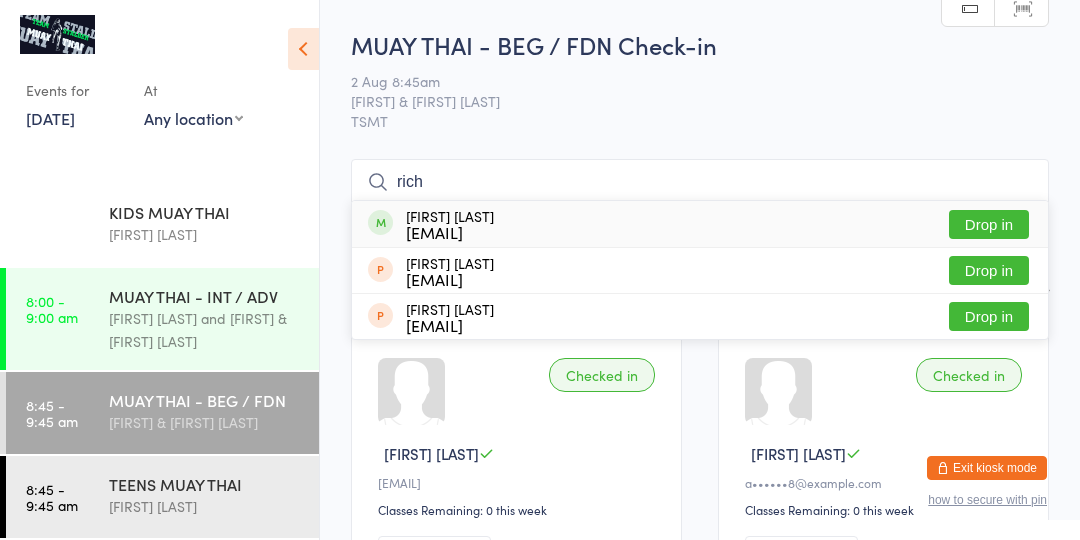 type on "rich" 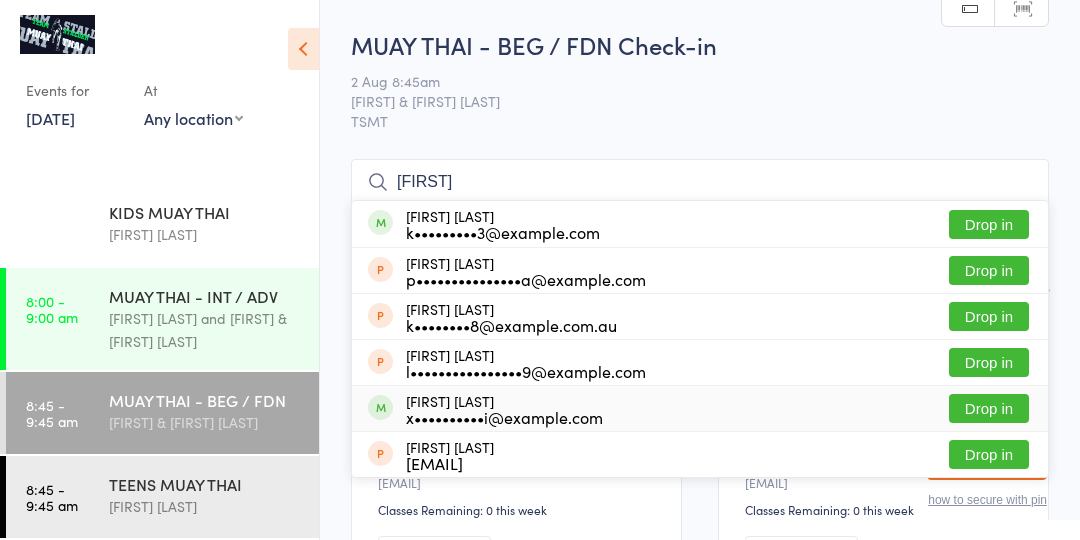 type on "[FIRST]" 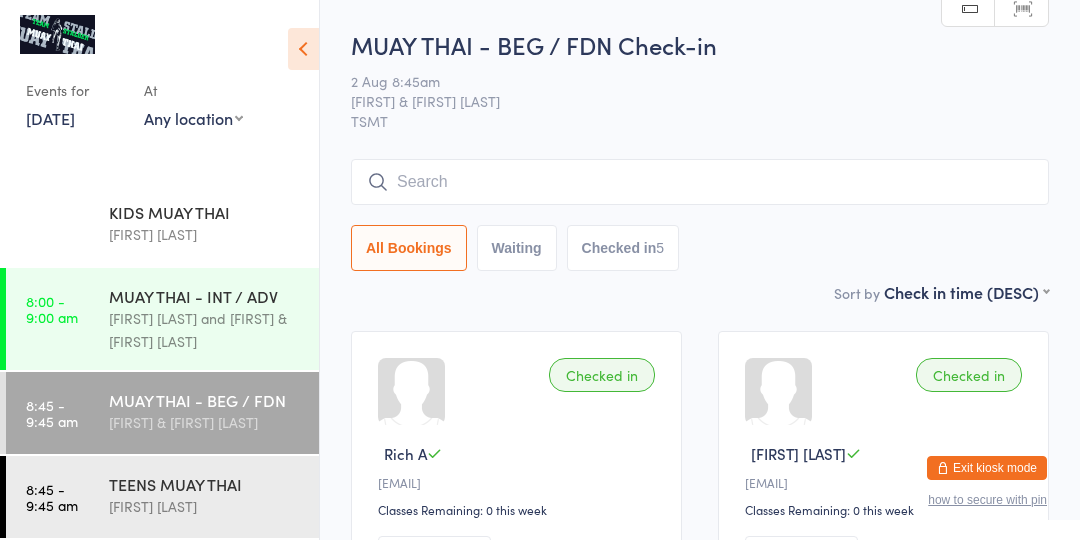 click at bounding box center [778, 391] 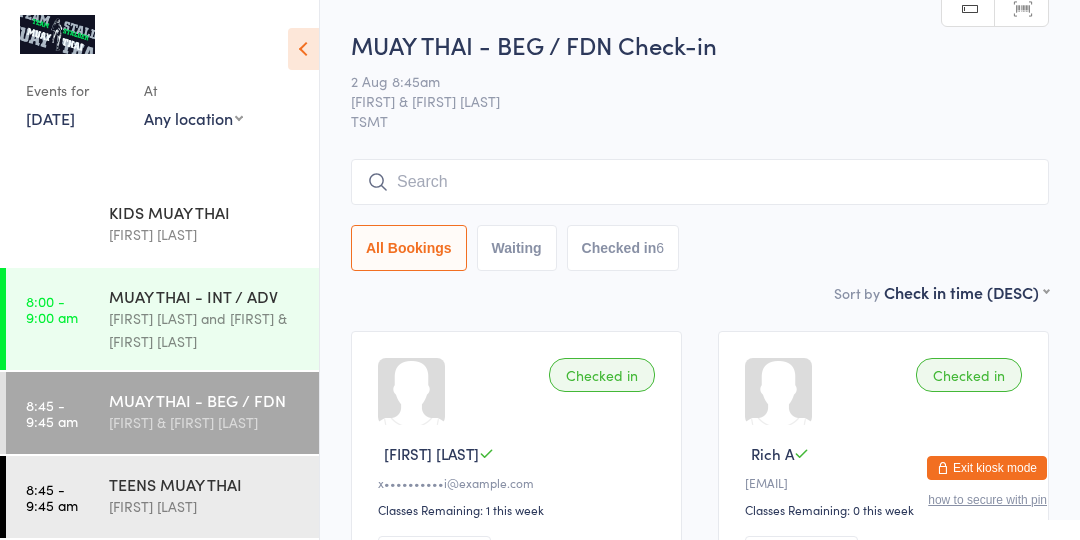 click at bounding box center (700, 182) 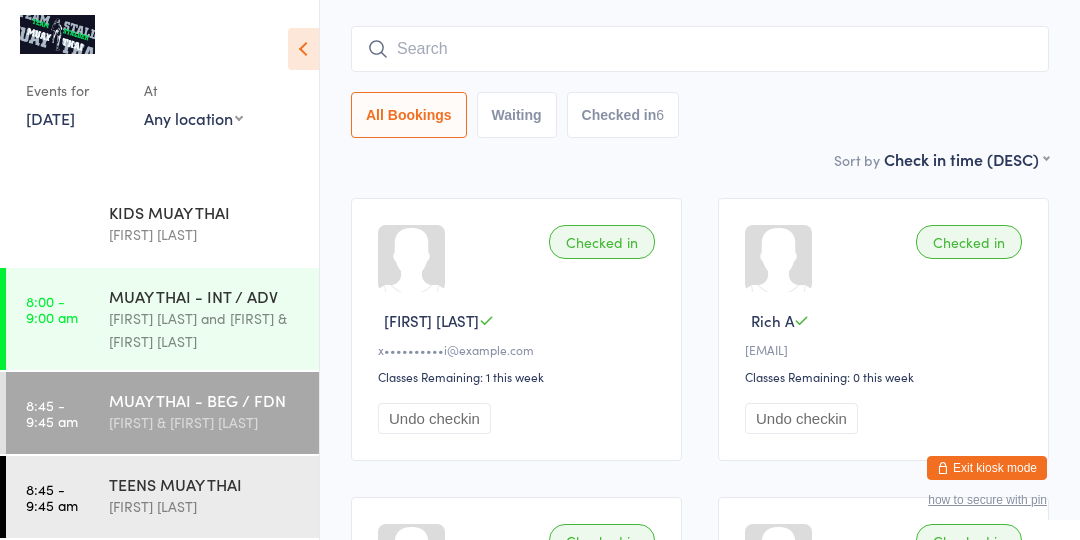 scroll, scrollTop: 159, scrollLeft: 0, axis: vertical 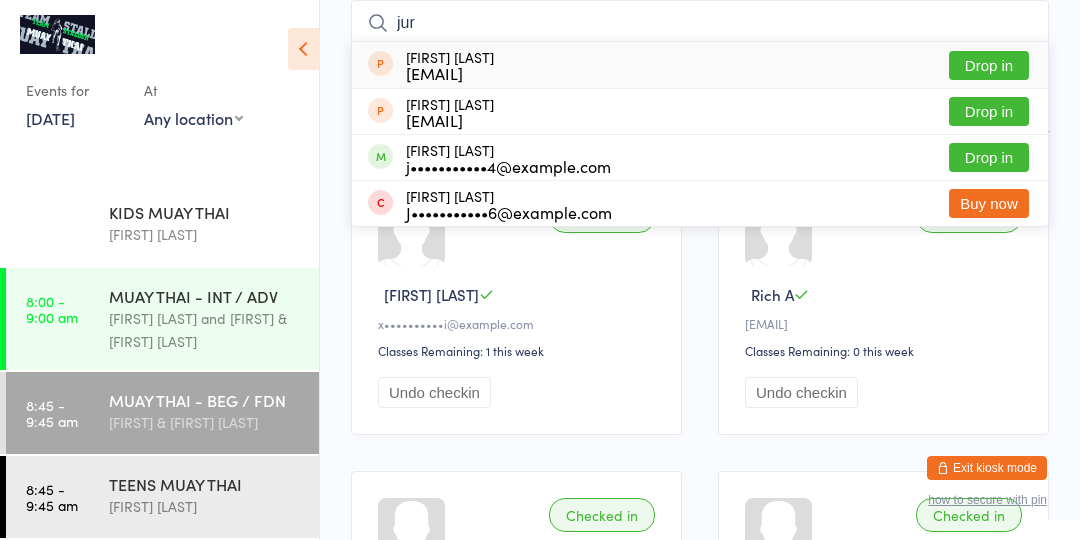 type on "jur" 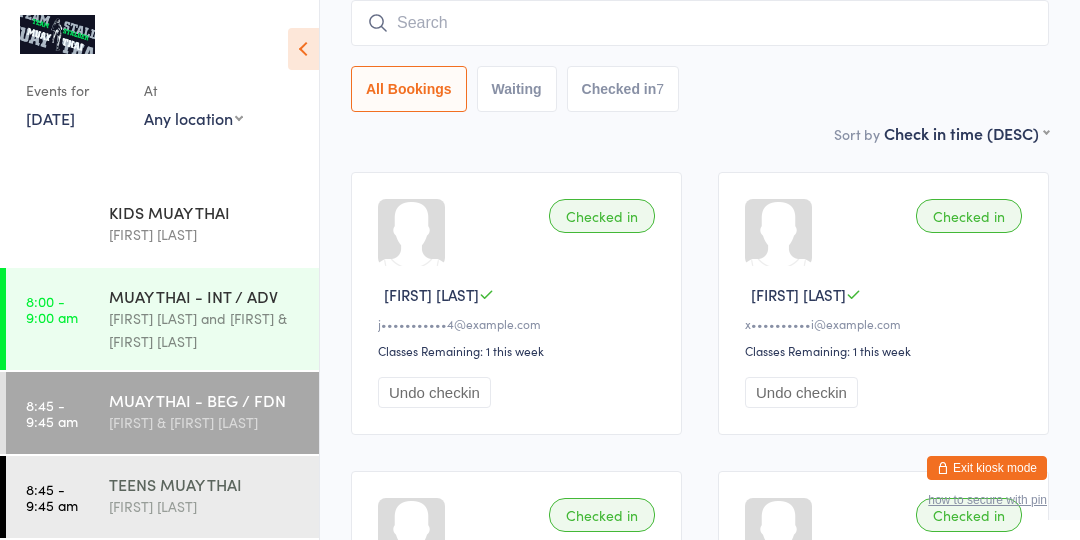 click on "TEENS  MUAY THAI" at bounding box center [205, 484] 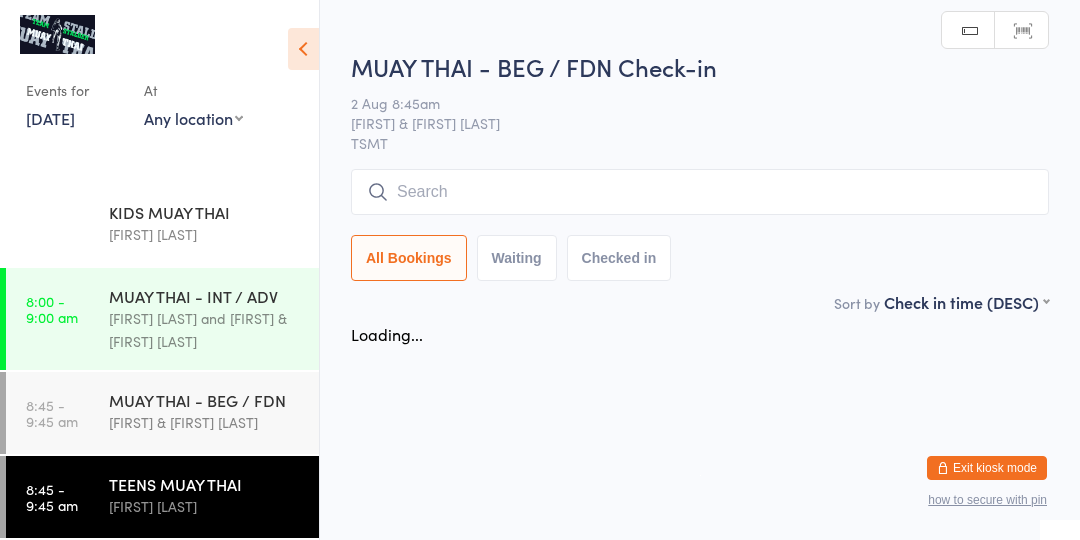 scroll, scrollTop: 0, scrollLeft: 0, axis: both 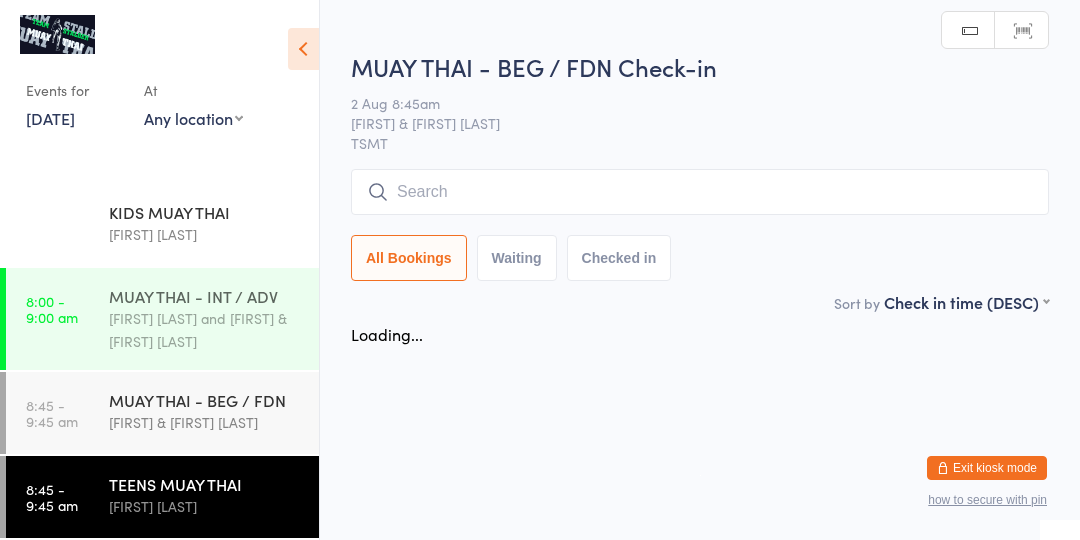 click on "[TIME] - [TIME] [ACTIVITY] [FIRST] [LAST] and [FIRST] [LAST]" at bounding box center (162, 319) 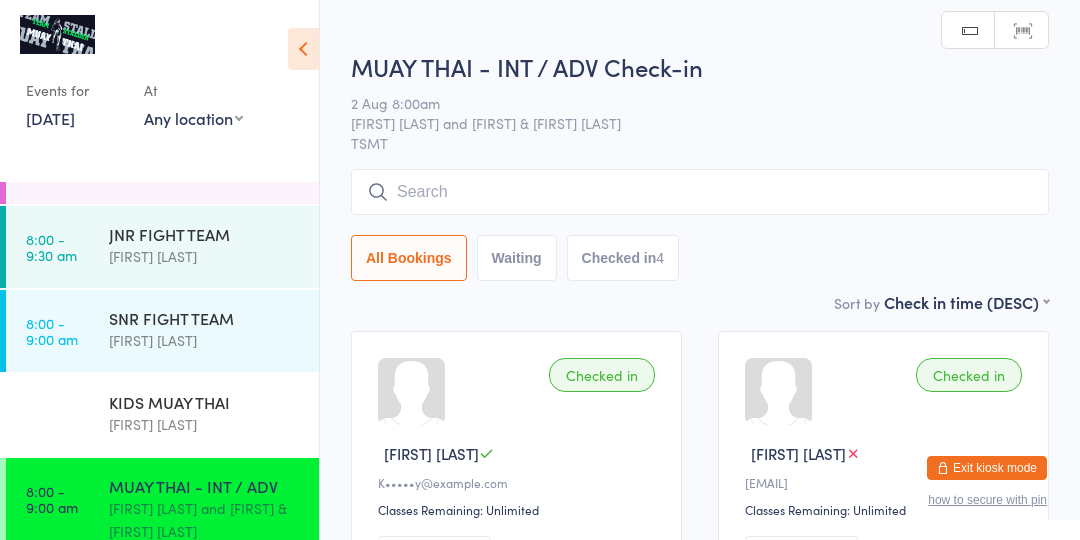 scroll, scrollTop: 0, scrollLeft: 0, axis: both 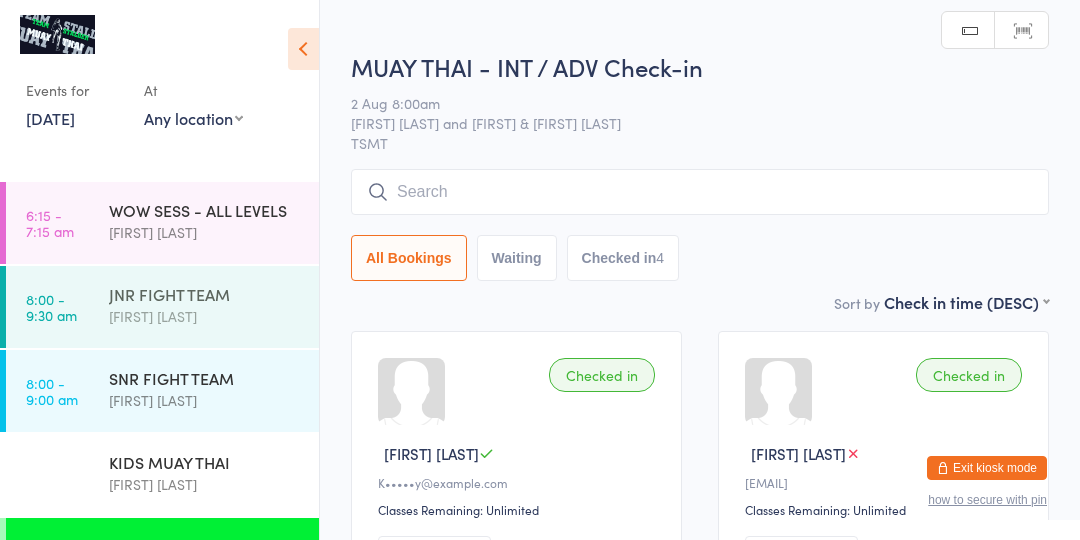 click on "[TIME] - [TIME] [ACTIVITY] [FIRST] [LAST]" at bounding box center [162, 391] 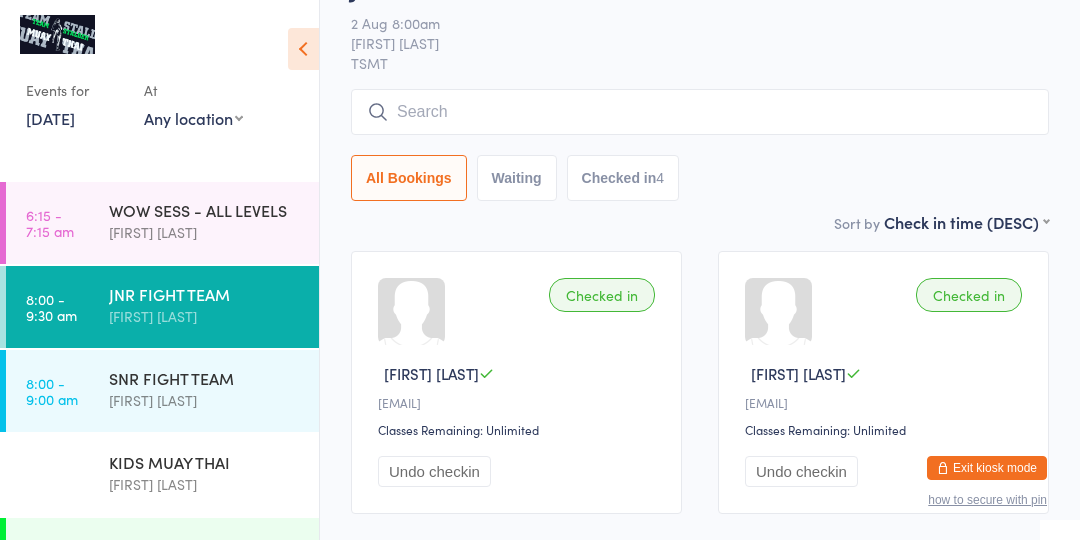 scroll, scrollTop: 73, scrollLeft: 0, axis: vertical 